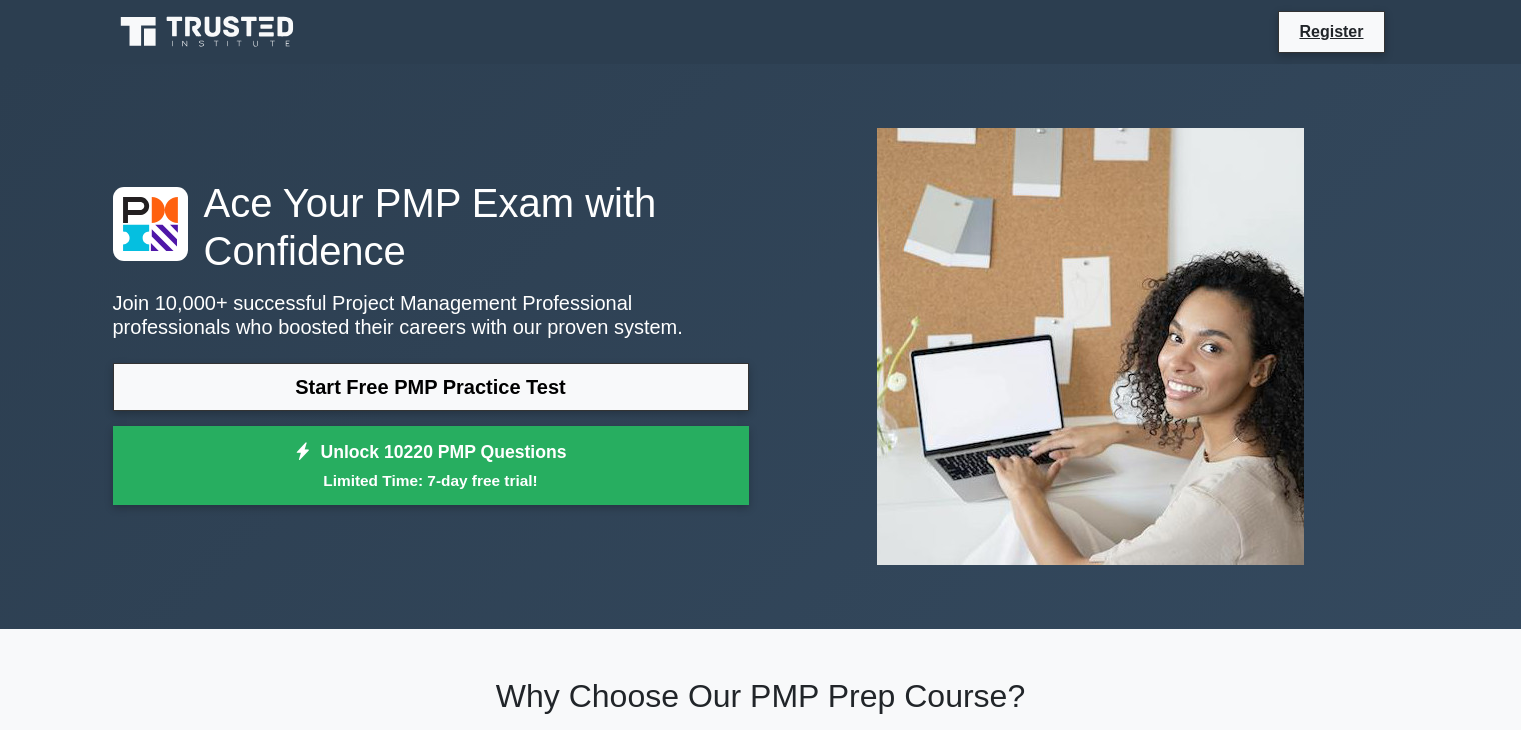 scroll, scrollTop: 0, scrollLeft: 0, axis: both 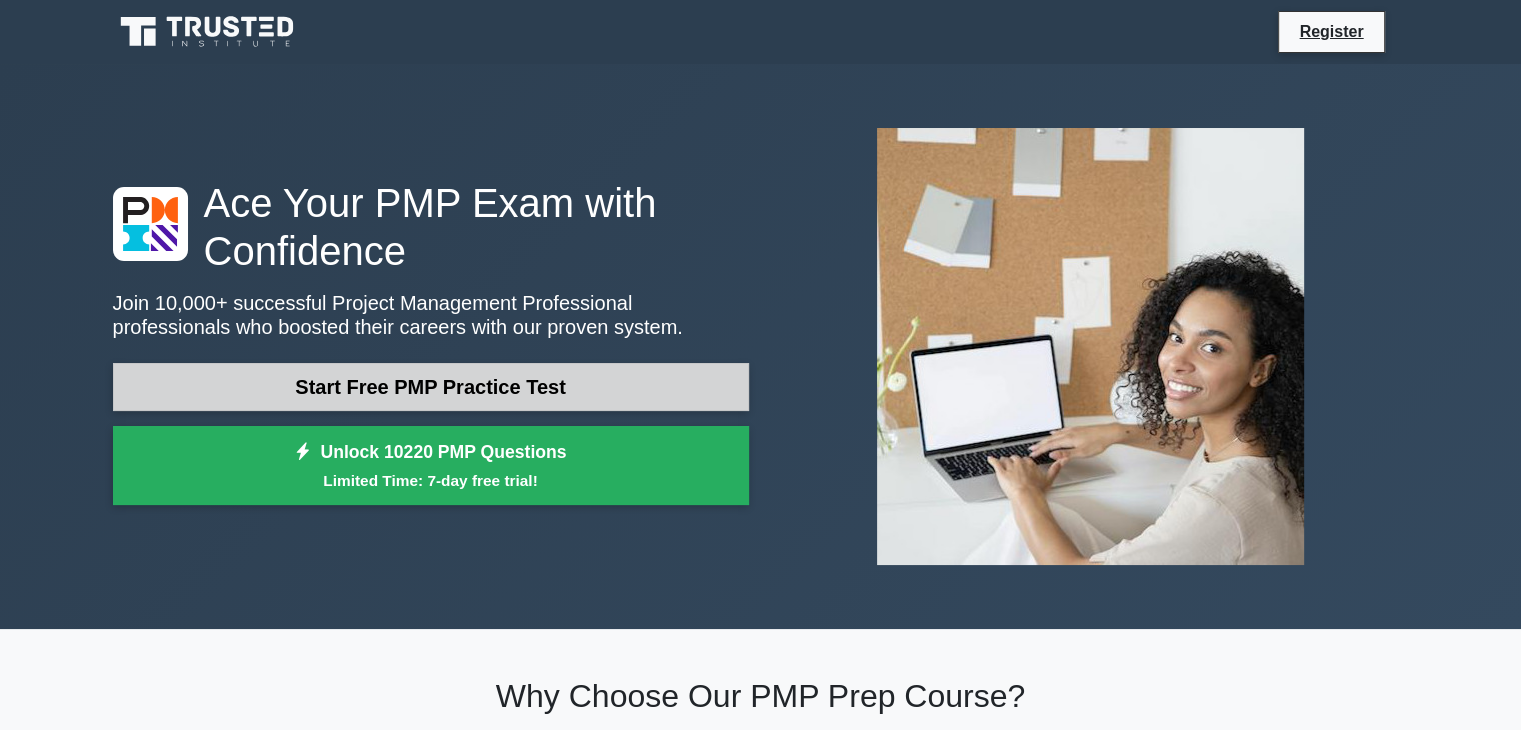 click on "Start Free PMP Practice Test" at bounding box center [431, 387] 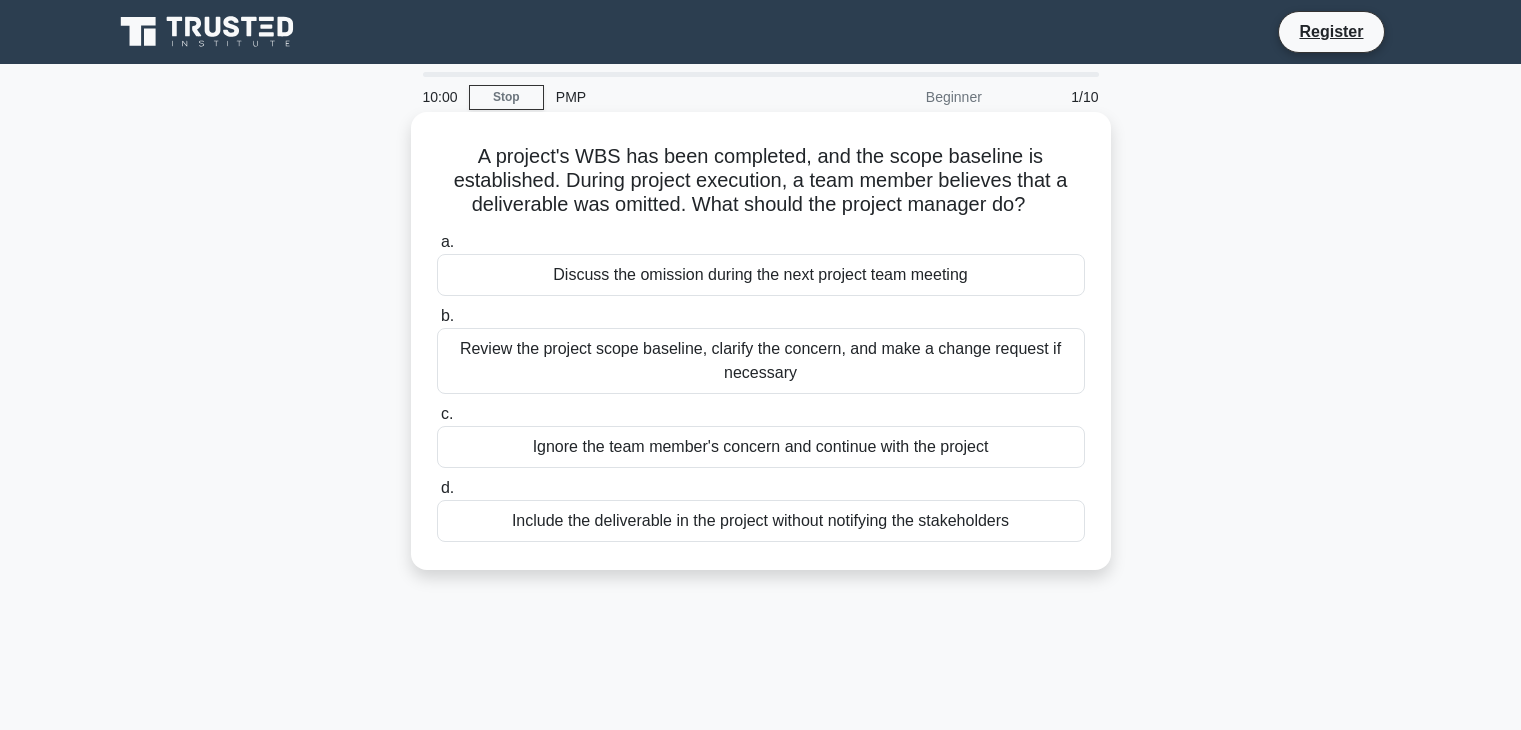 scroll, scrollTop: 0, scrollLeft: 0, axis: both 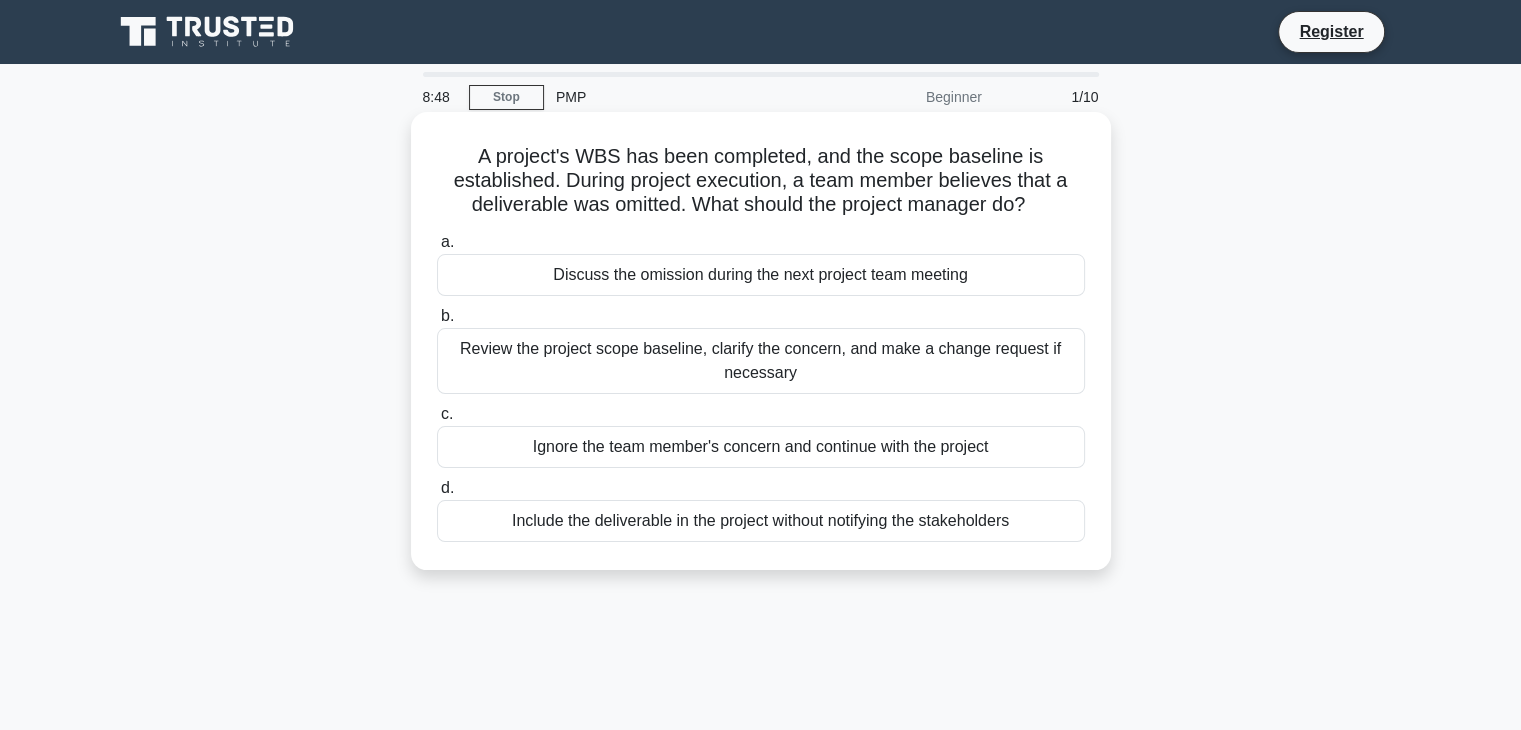 click on "Review the project scope baseline, clarify the concern, and make a change request if necessary" at bounding box center [761, 361] 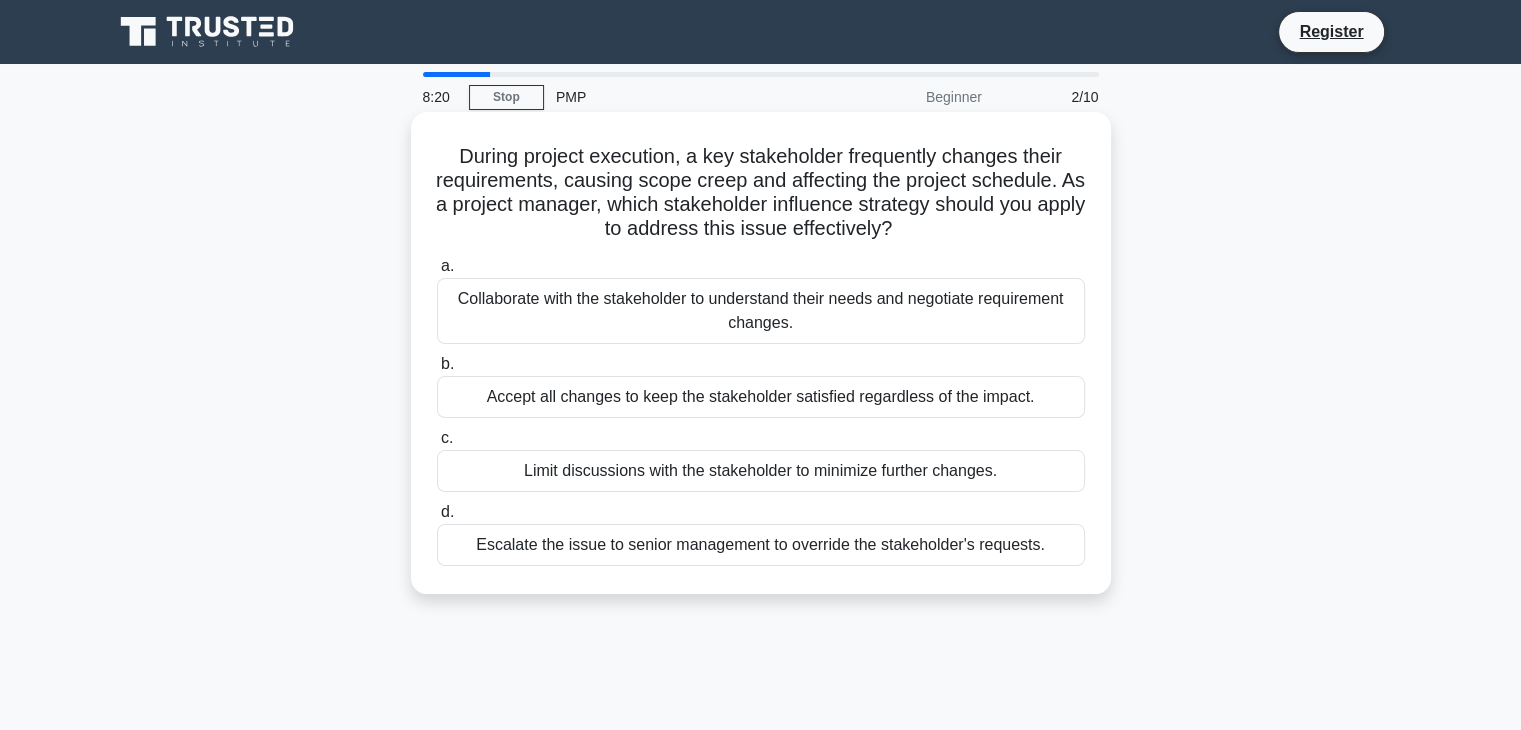 click on "Collaborate with the stakeholder to understand their needs and negotiate requirement changes." at bounding box center (761, 311) 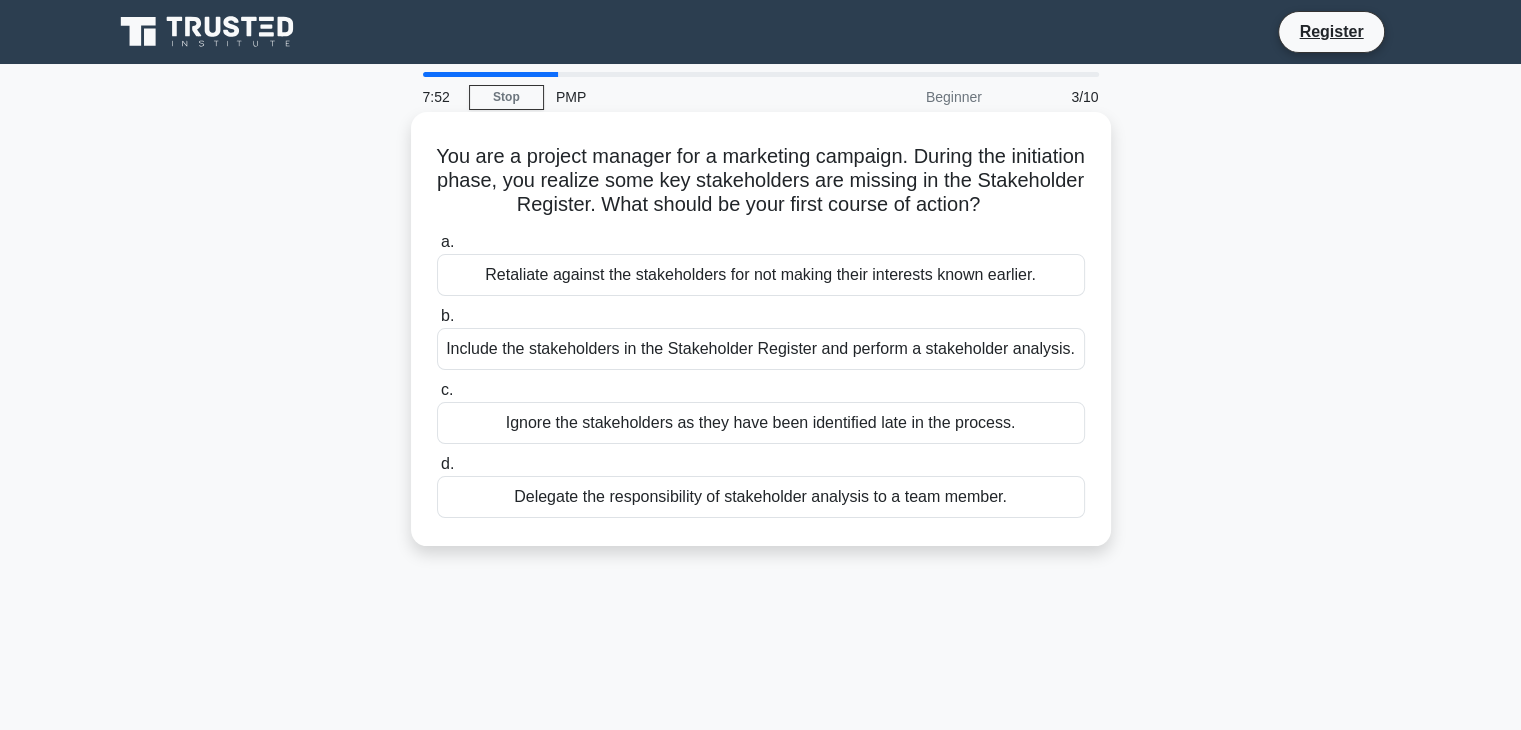 click on "Include the stakeholders in the Stakeholder Register and perform a stakeholder analysis." at bounding box center [761, 349] 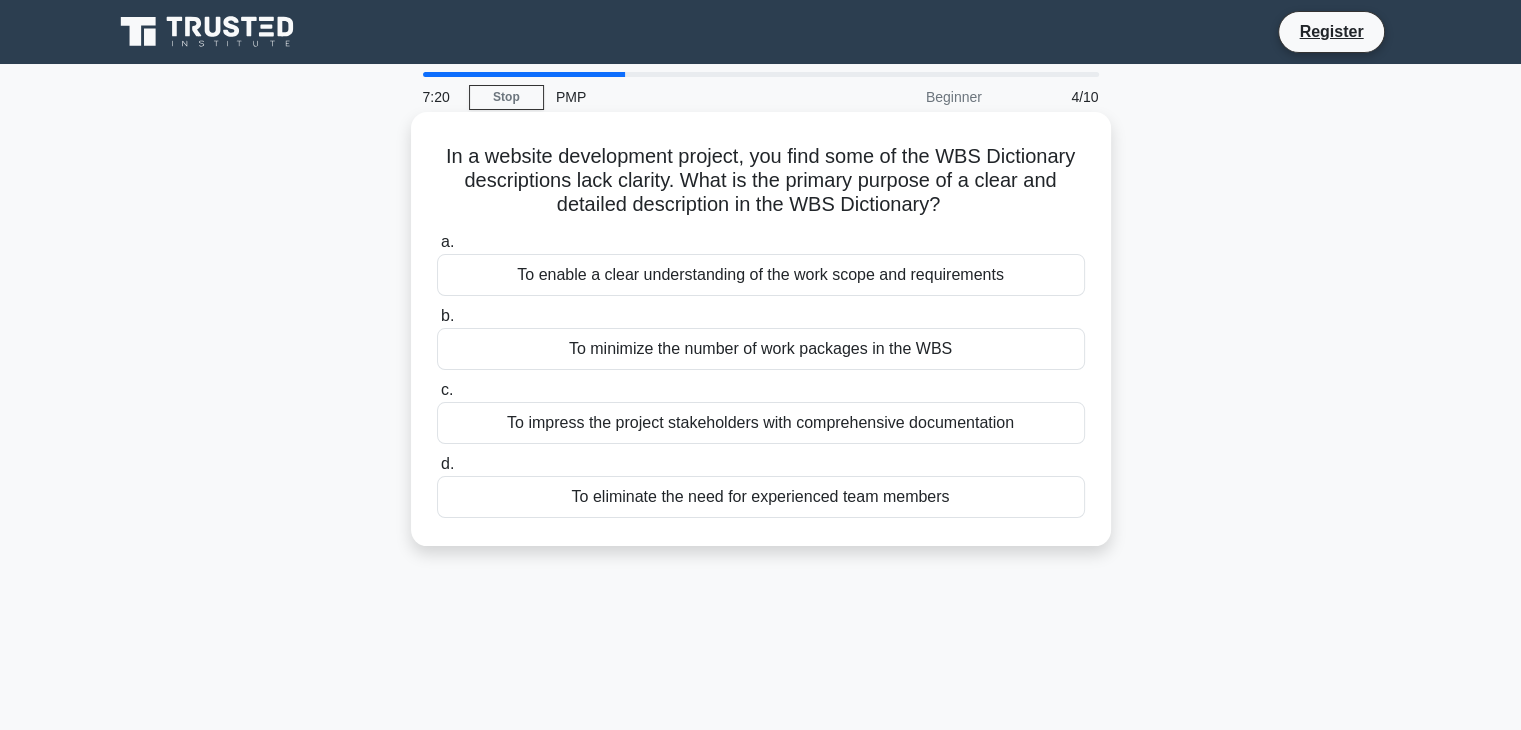 click on "To minimize the number of work packages in the WBS" at bounding box center [761, 349] 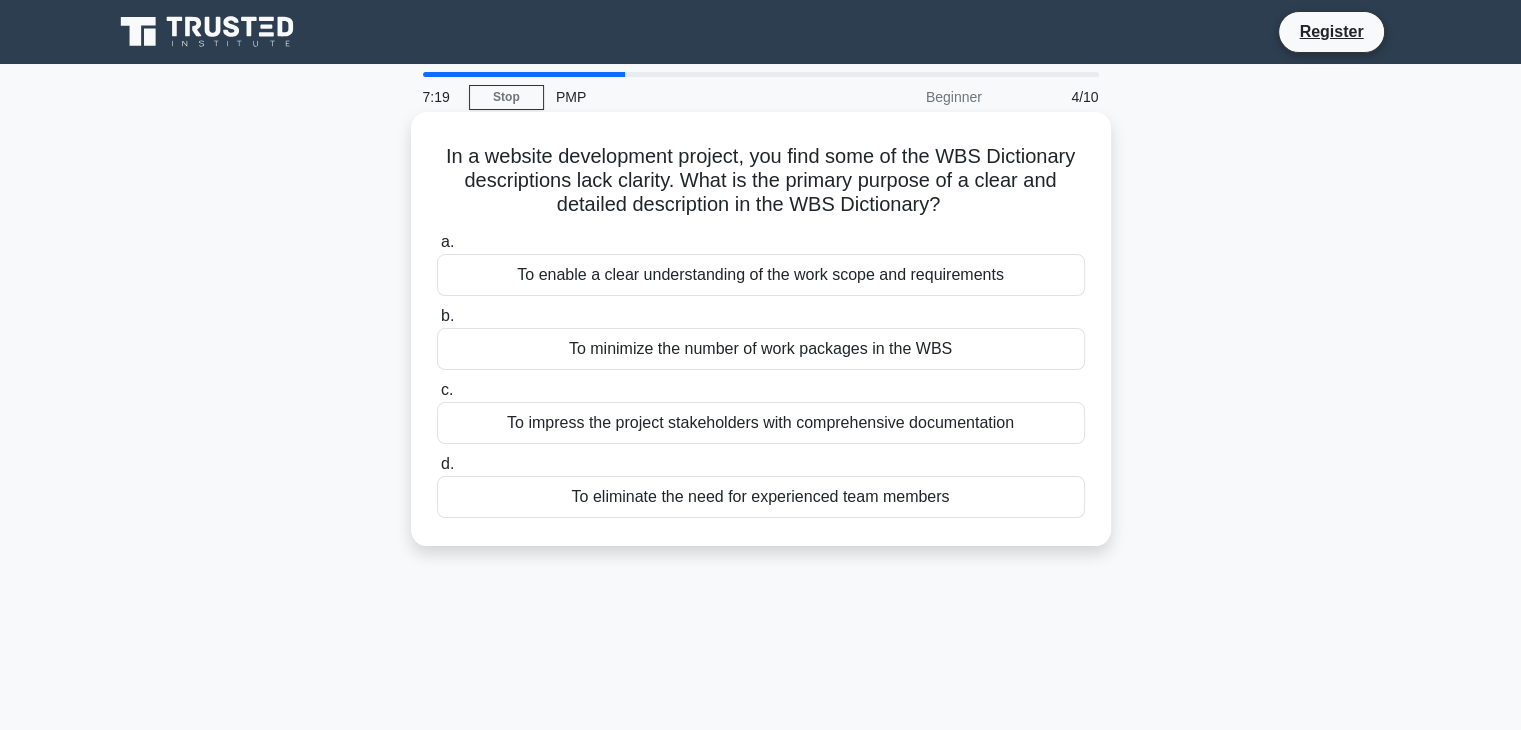 click on "To minimize the number of work packages in the WBS" at bounding box center [761, 349] 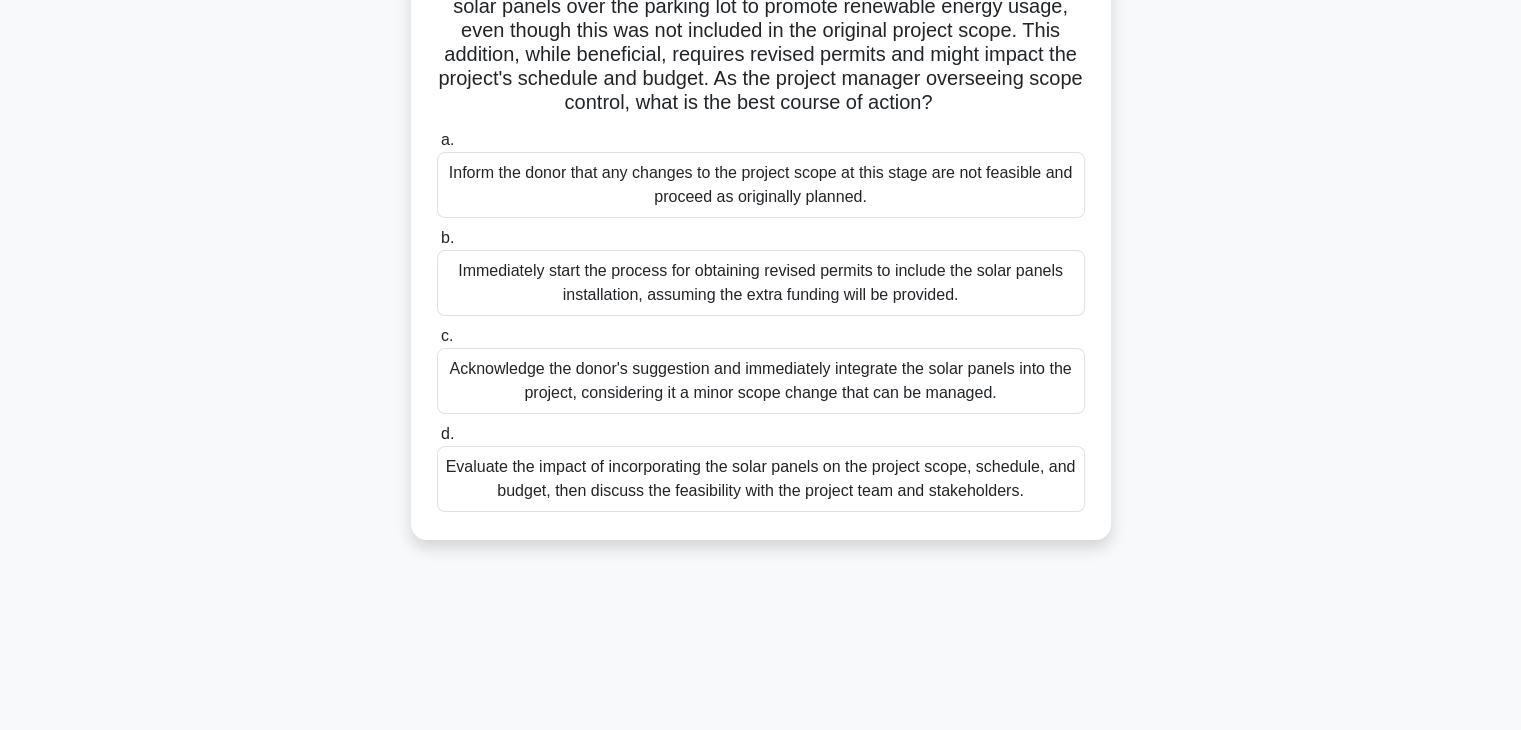 scroll, scrollTop: 199, scrollLeft: 0, axis: vertical 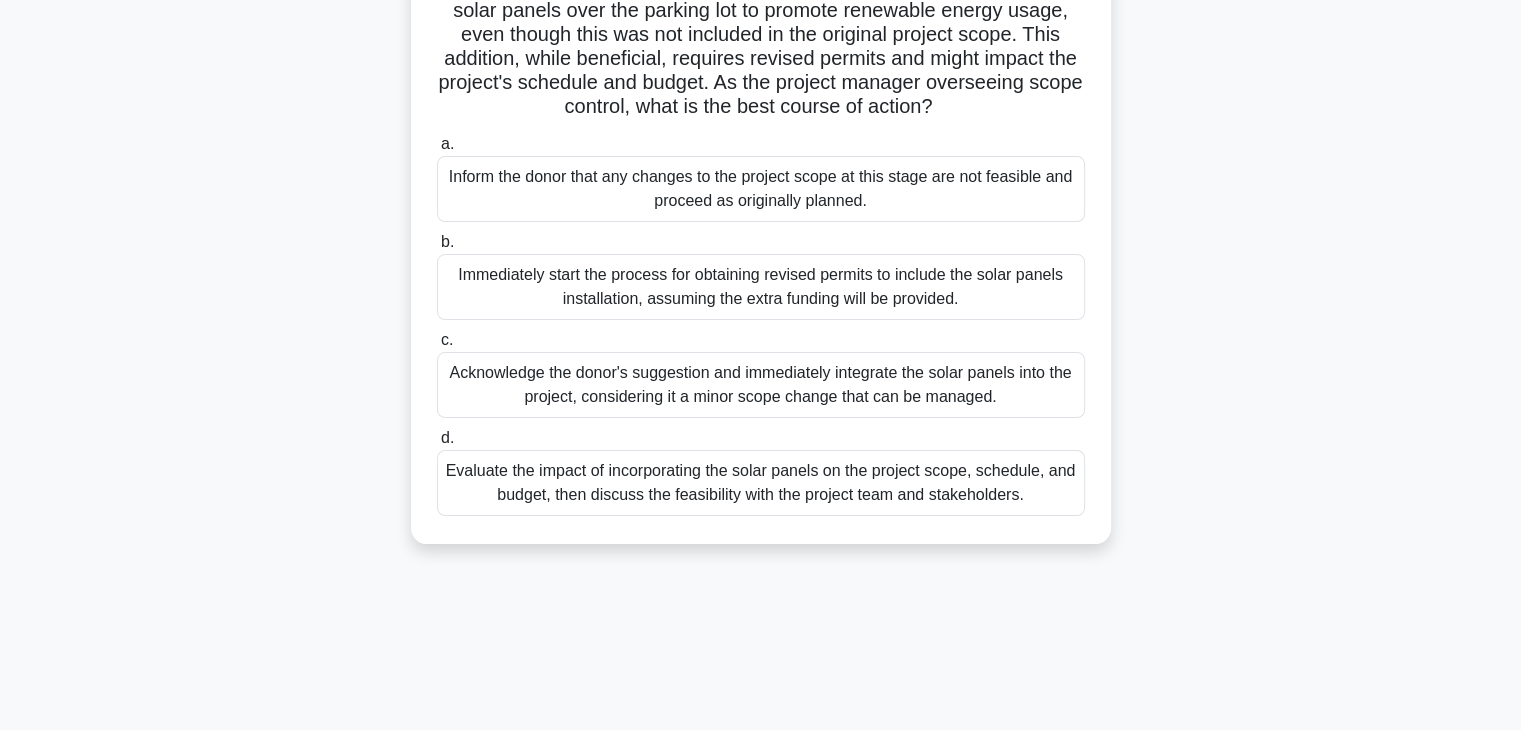 click on "Evaluate the impact of incorporating the solar panels on the project scope, schedule, and budget, then discuss the feasibility with the project team and stakeholders." at bounding box center (761, 483) 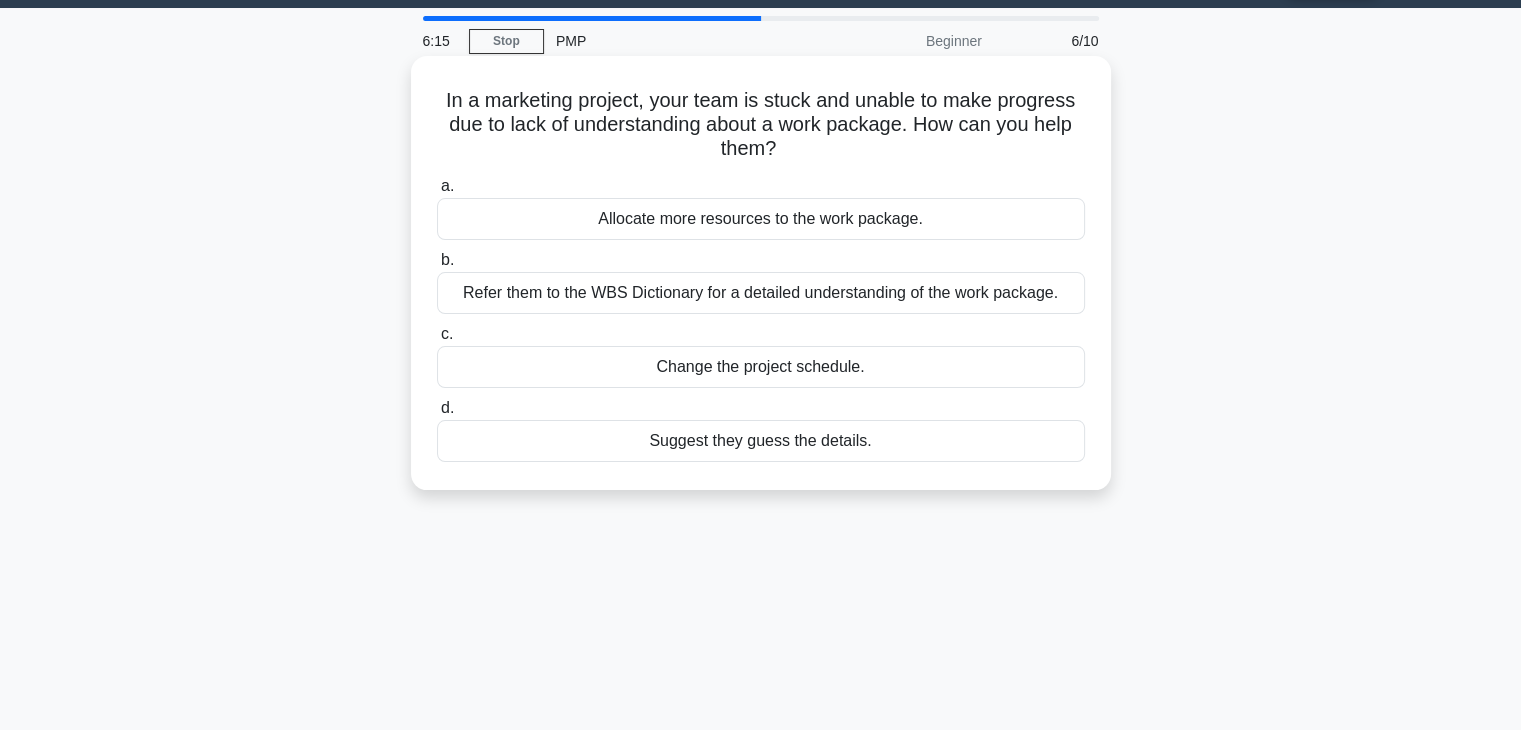scroll, scrollTop: 0, scrollLeft: 0, axis: both 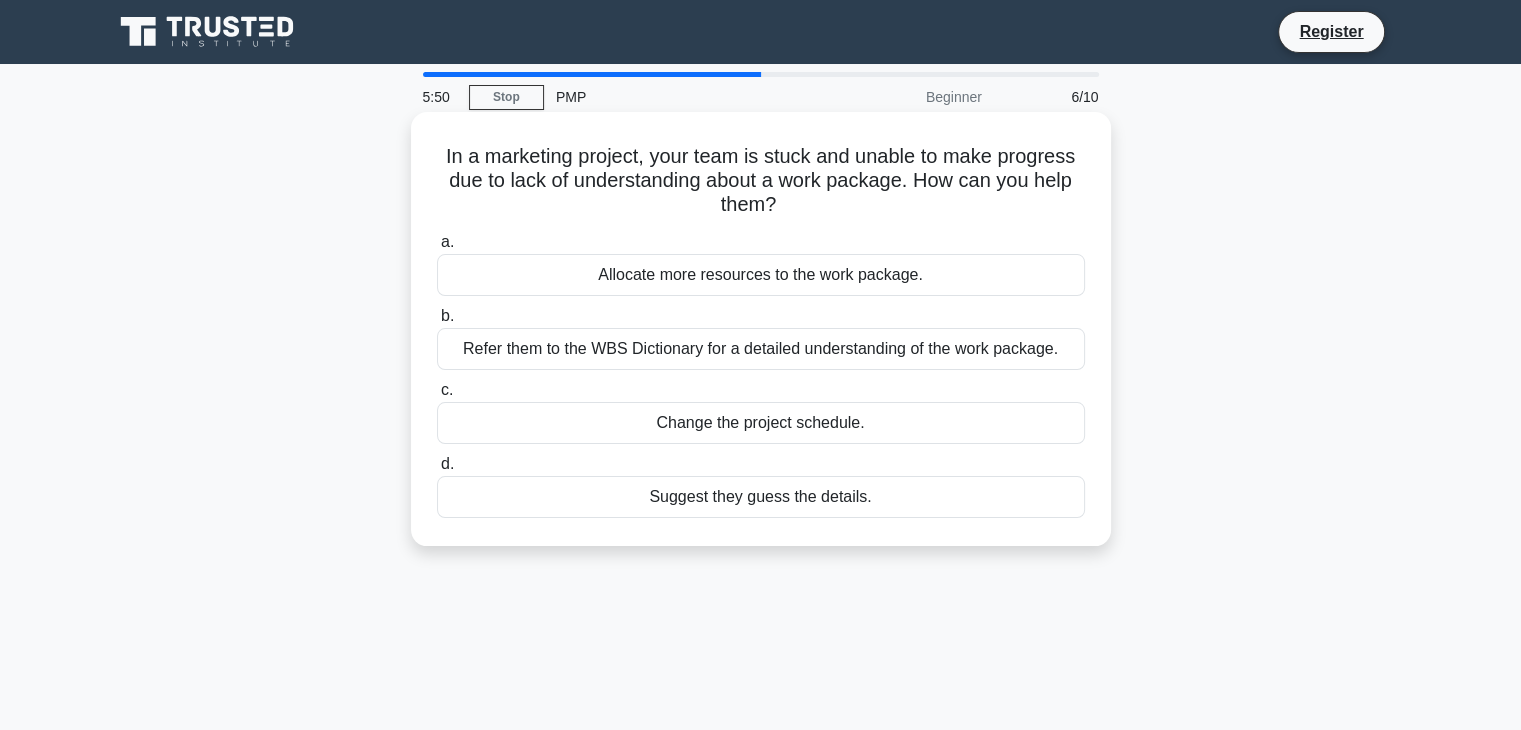click on "Refer them to the WBS Dictionary for a detailed understanding of the work package." at bounding box center [761, 349] 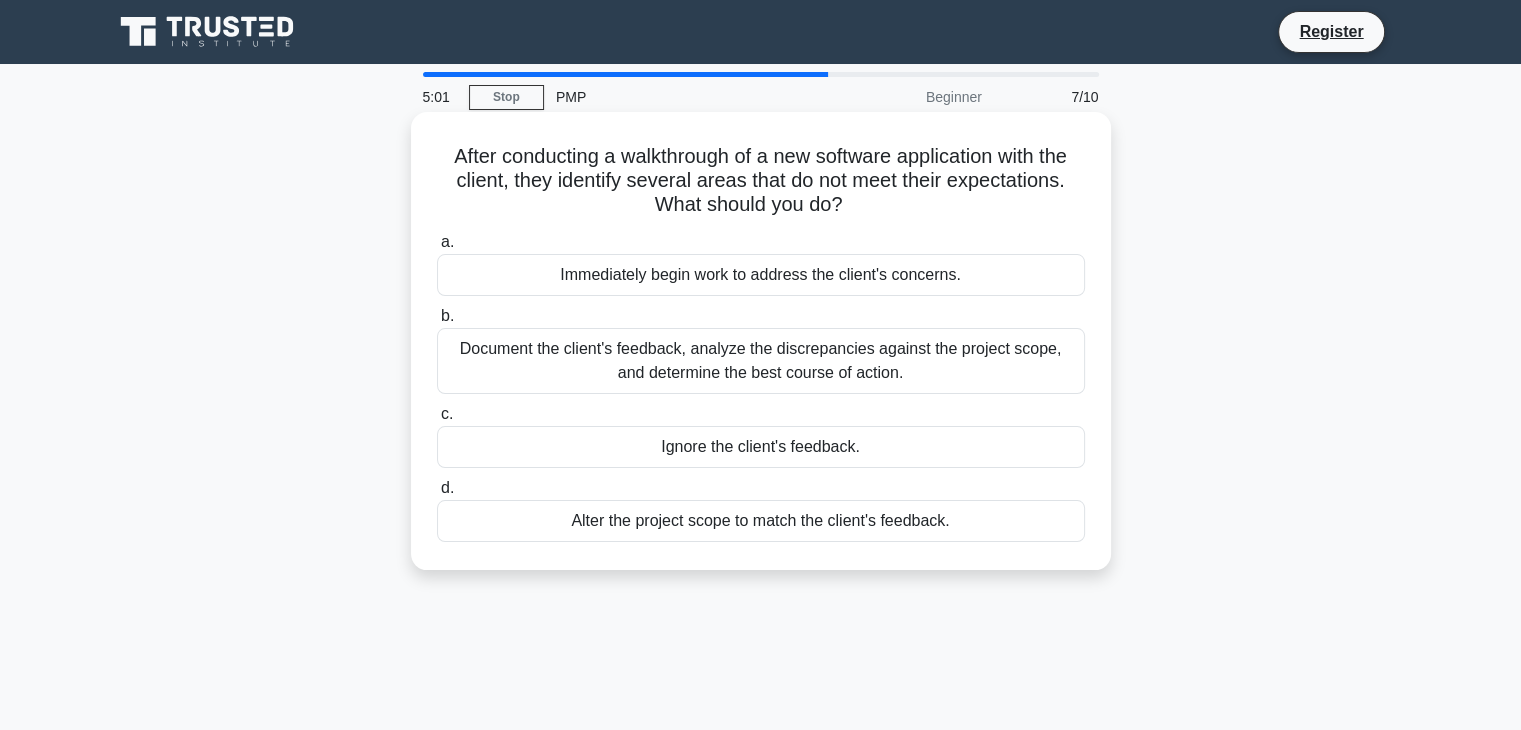 click on "Document the client's feedback, analyze the discrepancies against the project scope, and determine the best course of action." at bounding box center (761, 361) 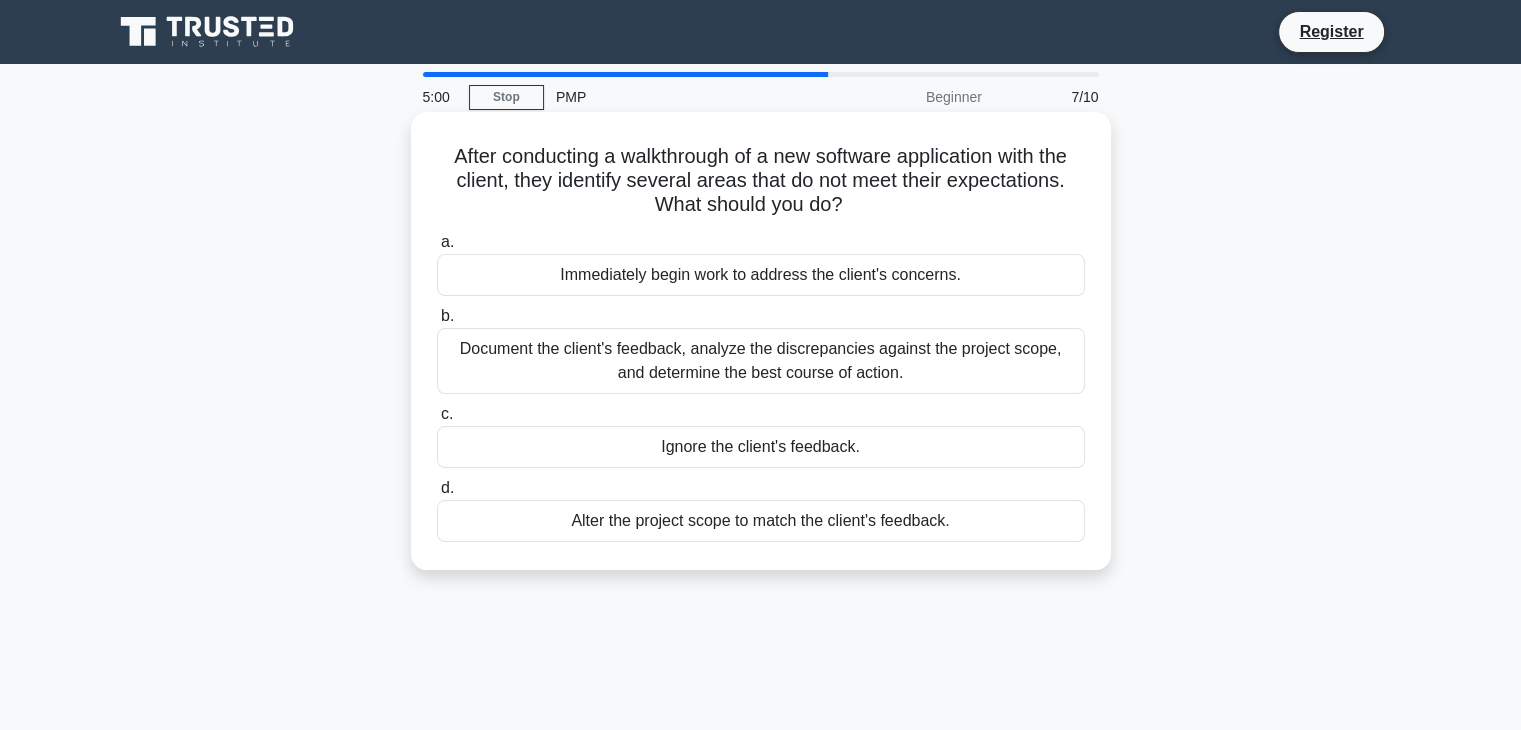 click on "Document the client's feedback, analyze the discrepancies against the project scope, and determine the best course of action." at bounding box center (761, 361) 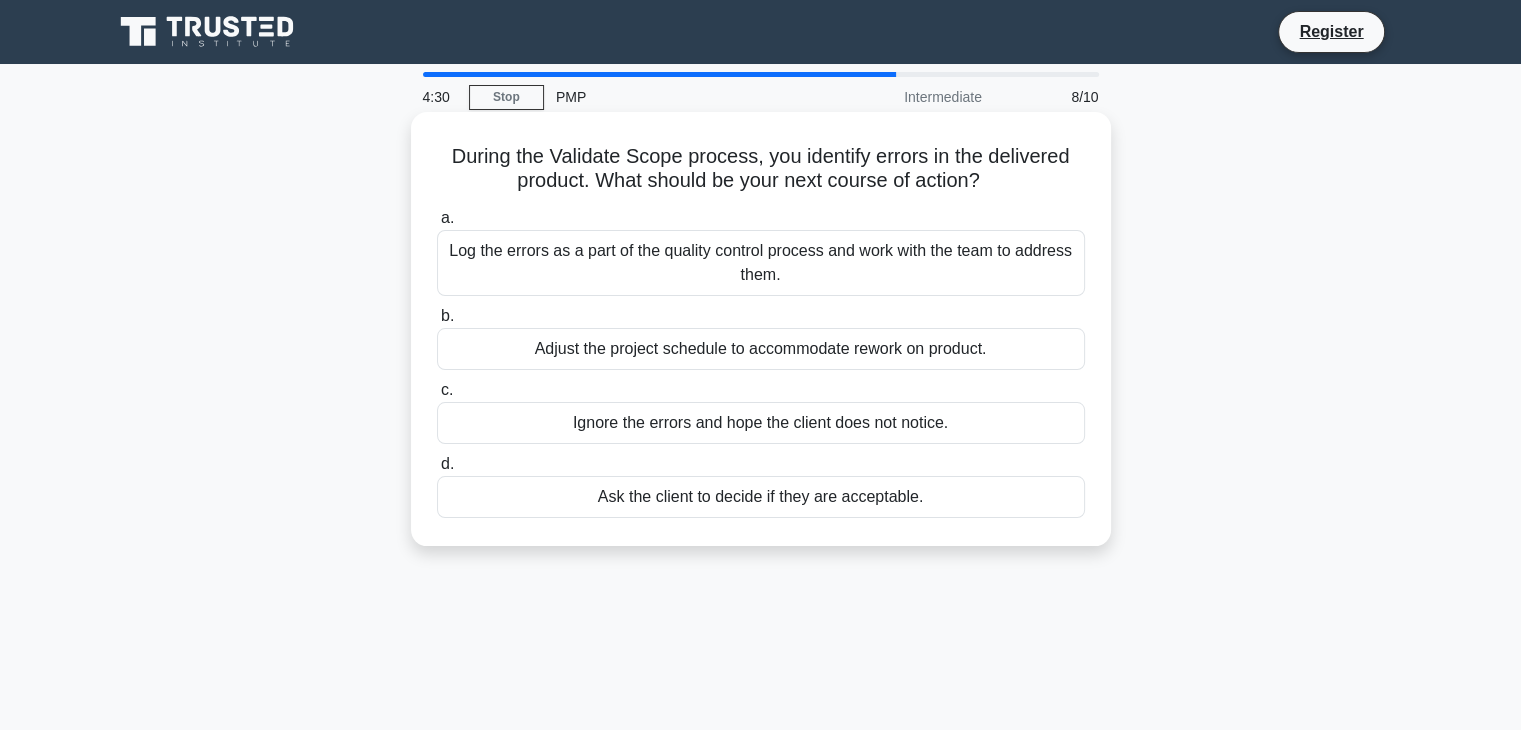 click on "Log the errors as a part of the quality control process and work with the team to address them." at bounding box center [761, 263] 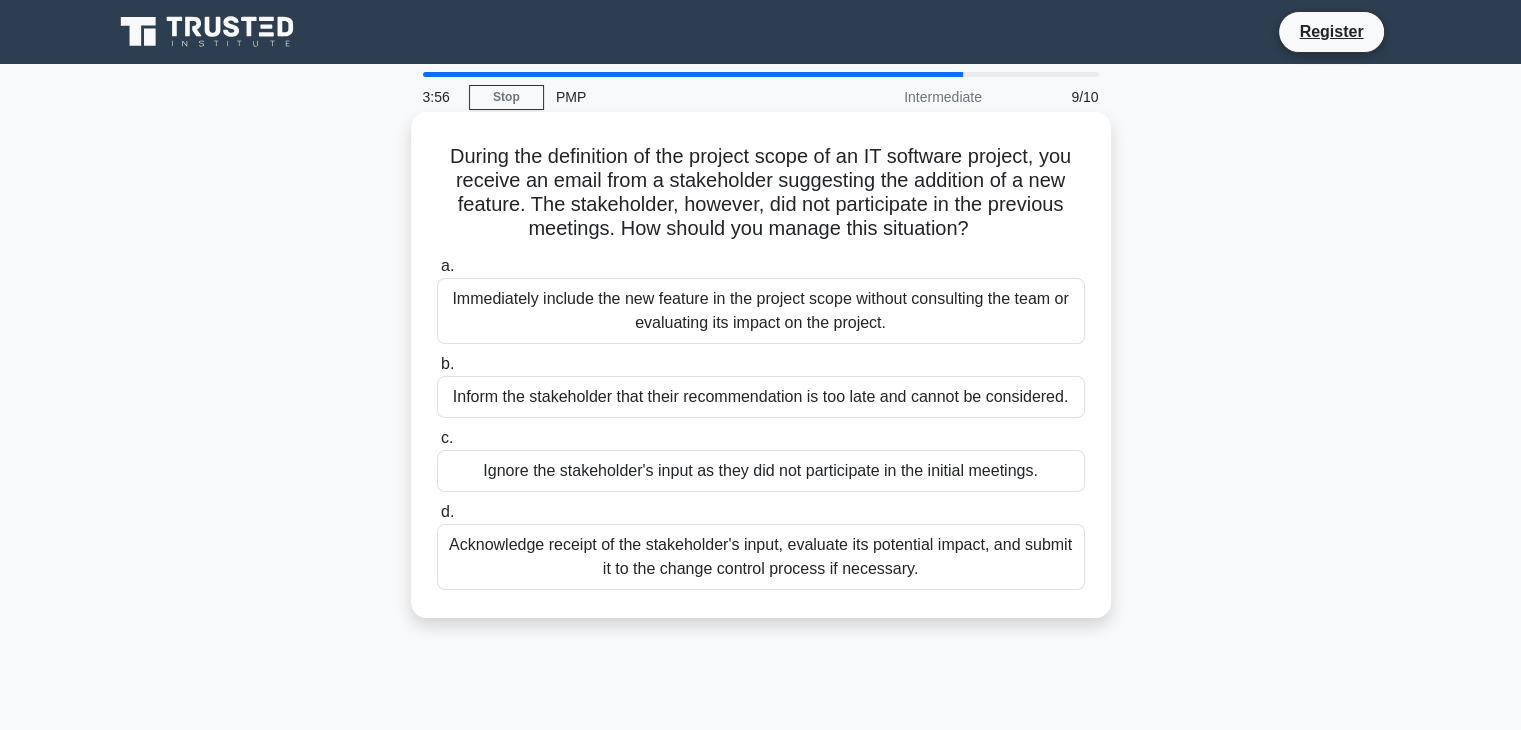 click on "Acknowledge receipt of the stakeholder's input, evaluate its potential impact, and submit it to the change control process if necessary." at bounding box center [761, 557] 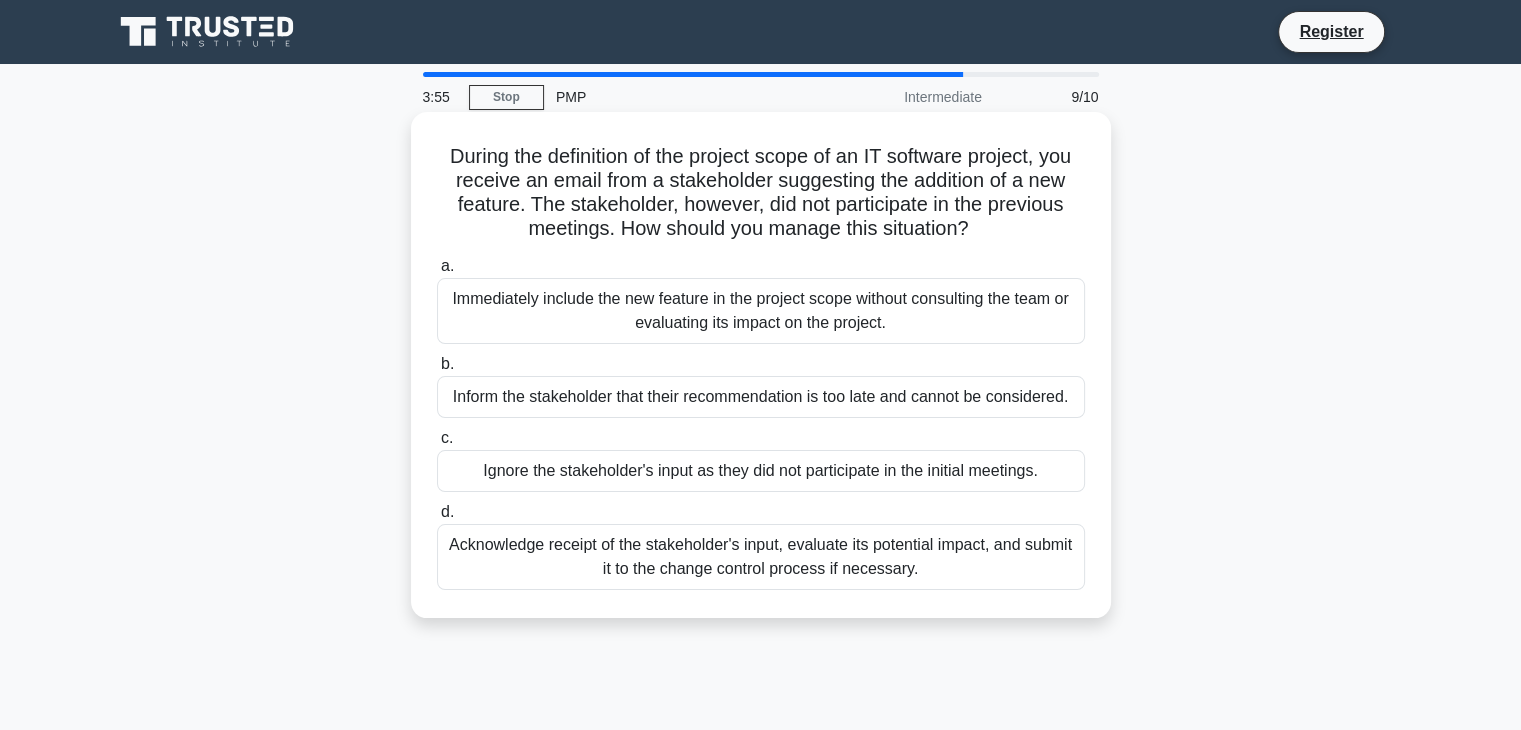 click on "Acknowledge receipt of the stakeholder's input, evaluate its potential impact, and submit it to the change control process if necessary." at bounding box center [761, 557] 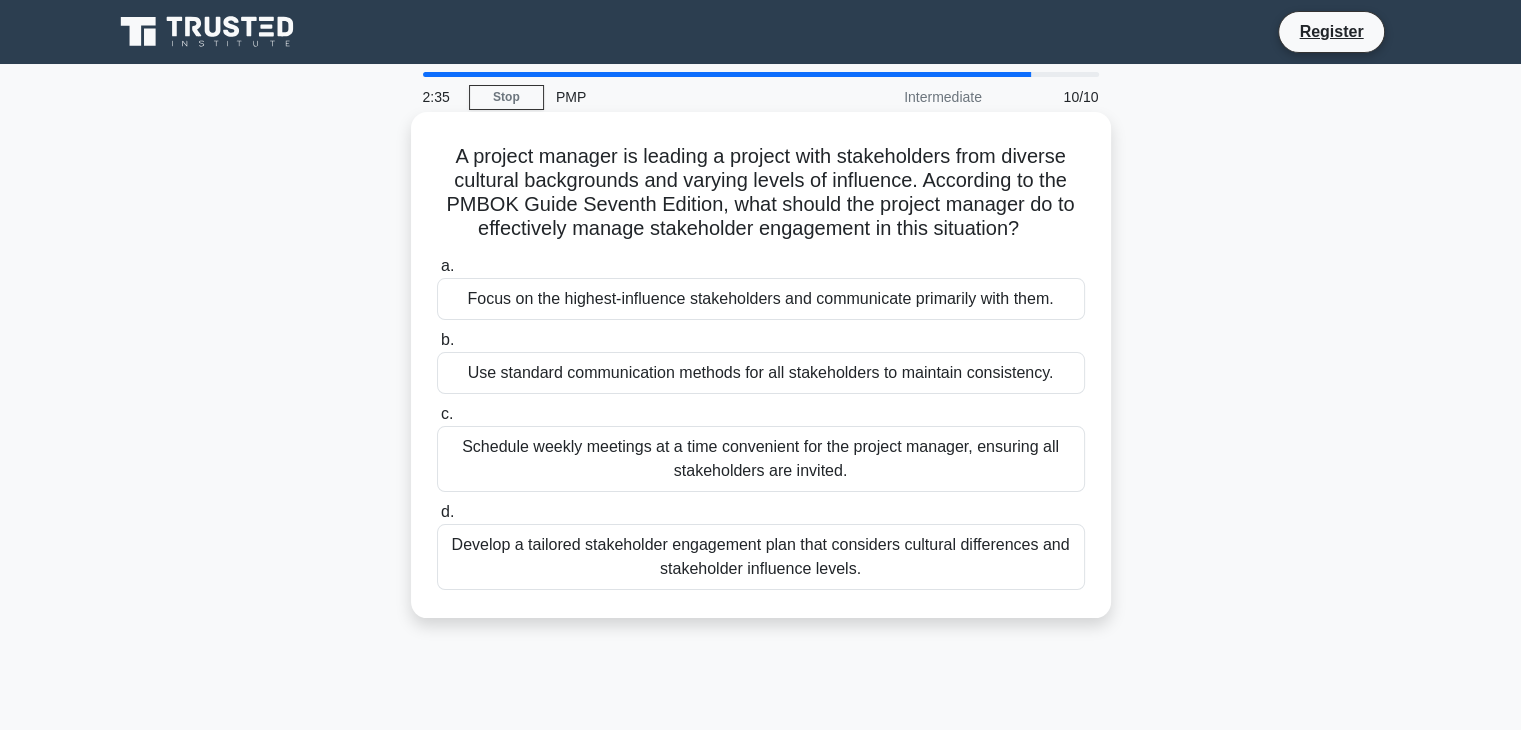 click on "Develop a tailored stakeholder engagement plan that considers cultural differences and stakeholder influence levels." at bounding box center (761, 557) 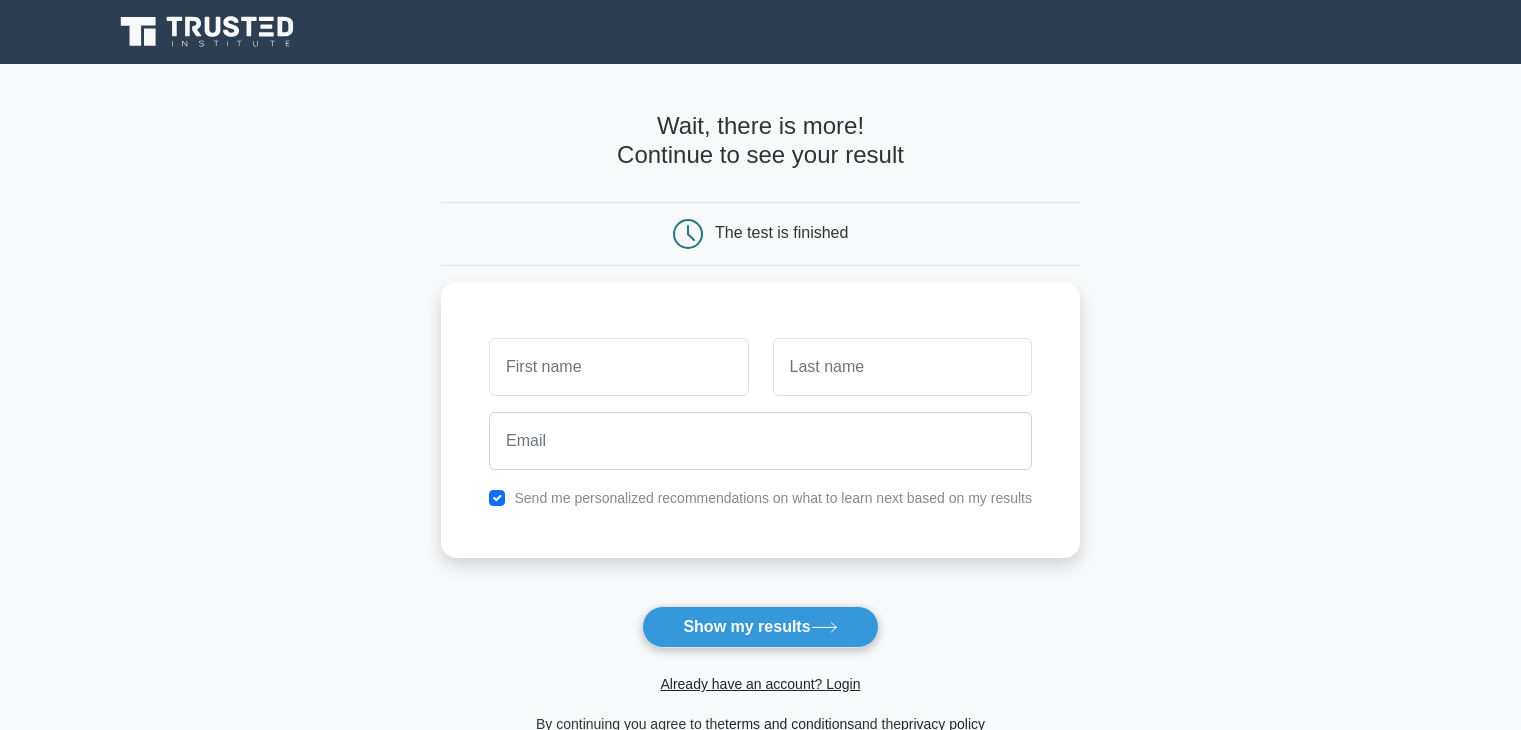 scroll, scrollTop: 0, scrollLeft: 0, axis: both 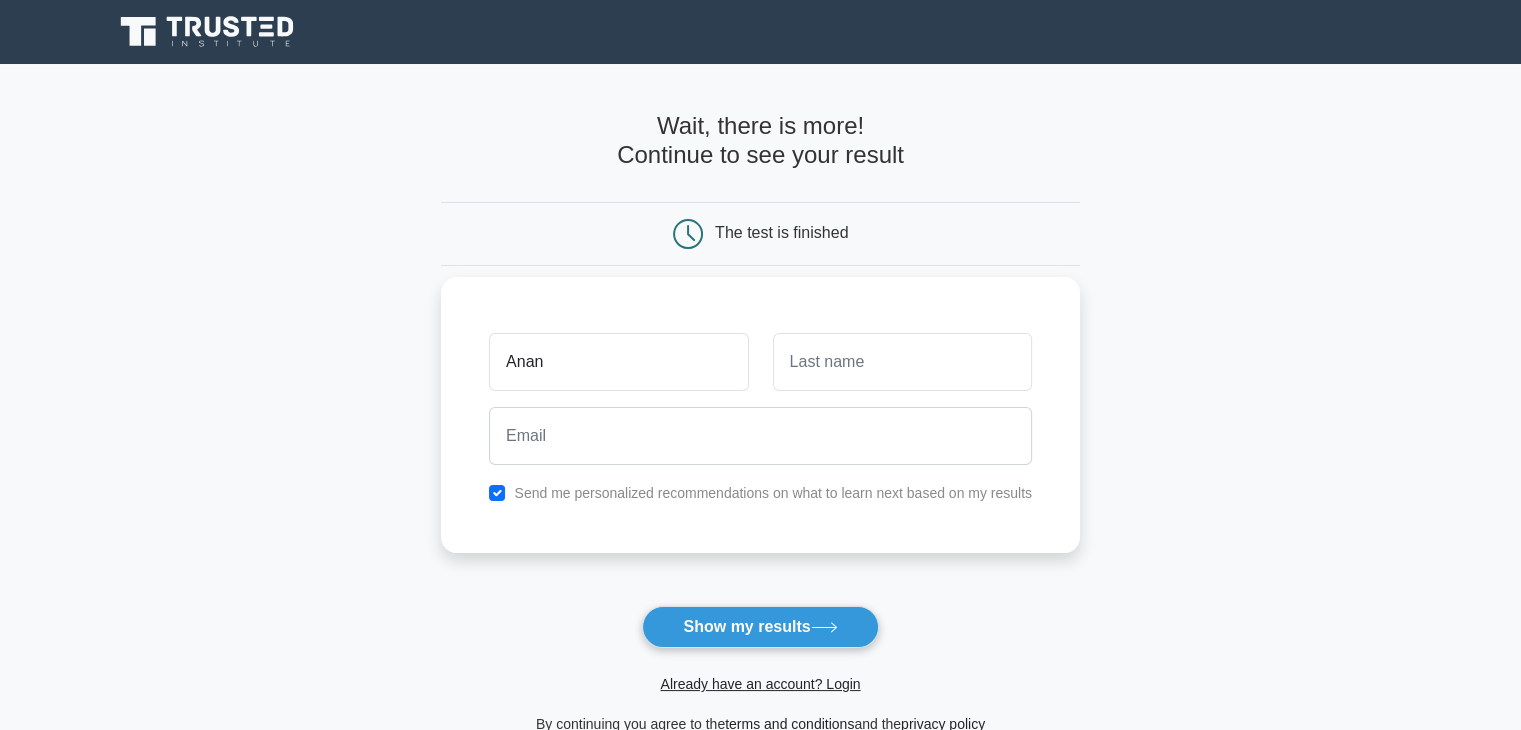 type on "[PERSON_NAME]" 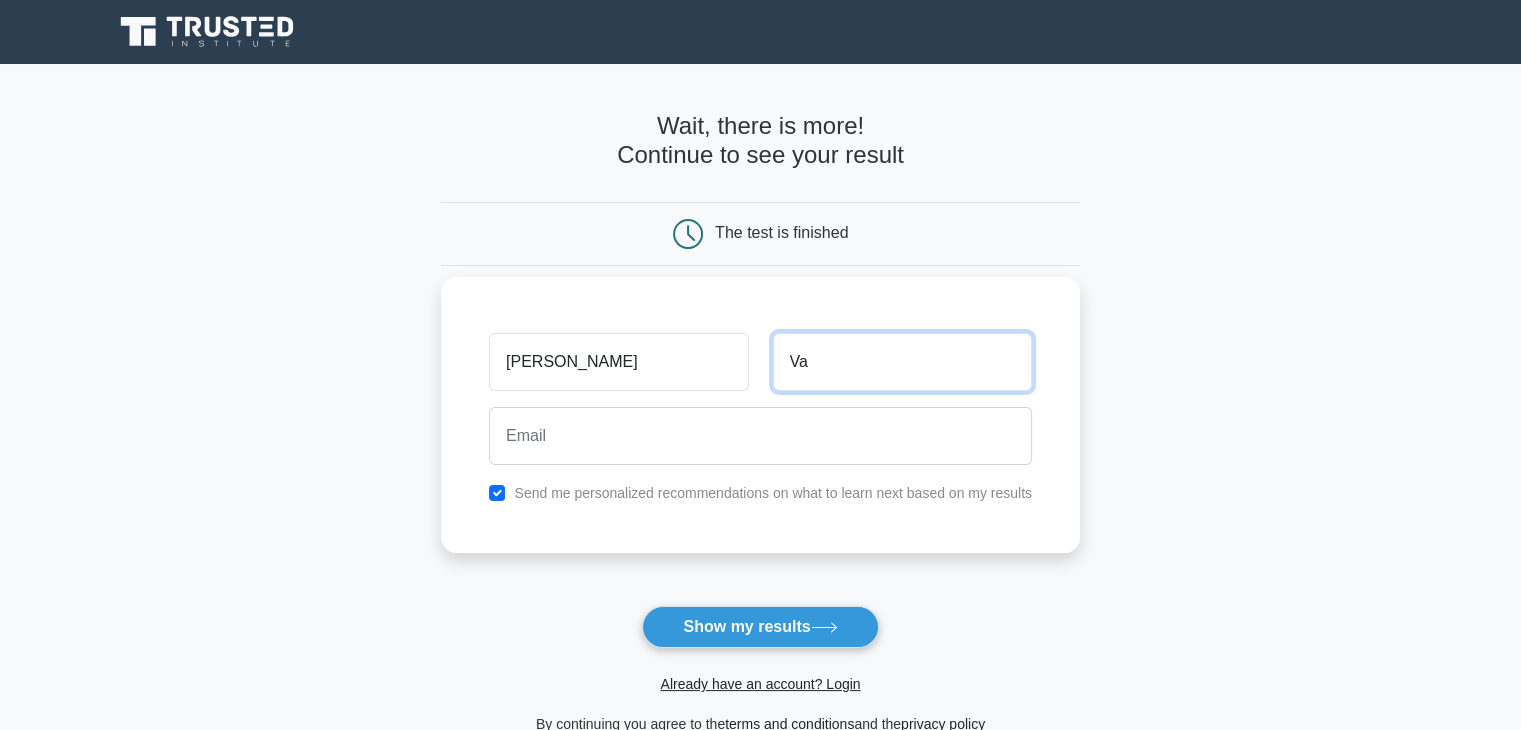 type on "[PERSON_NAME]" 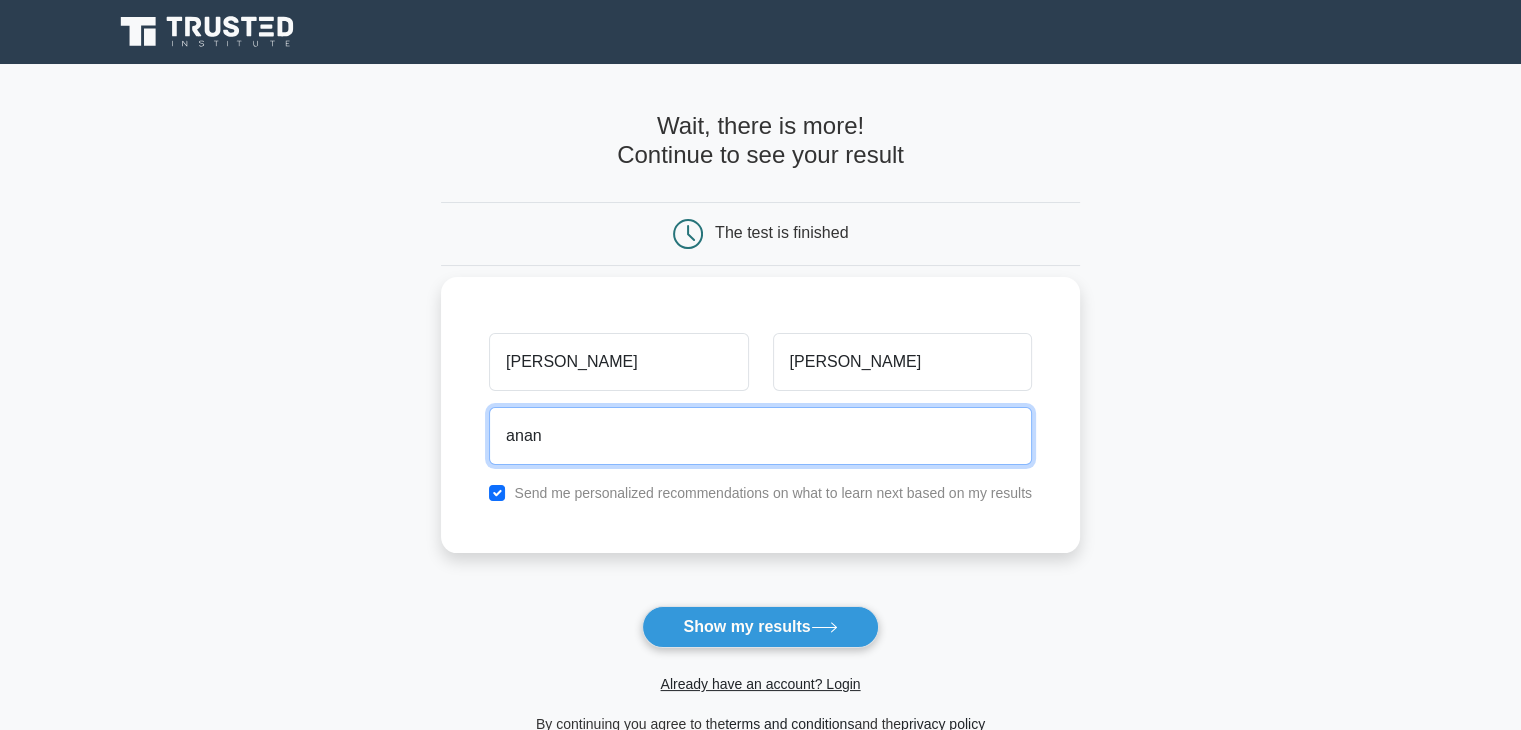 type on "[EMAIL_ADDRESS][DOMAIN_NAME]" 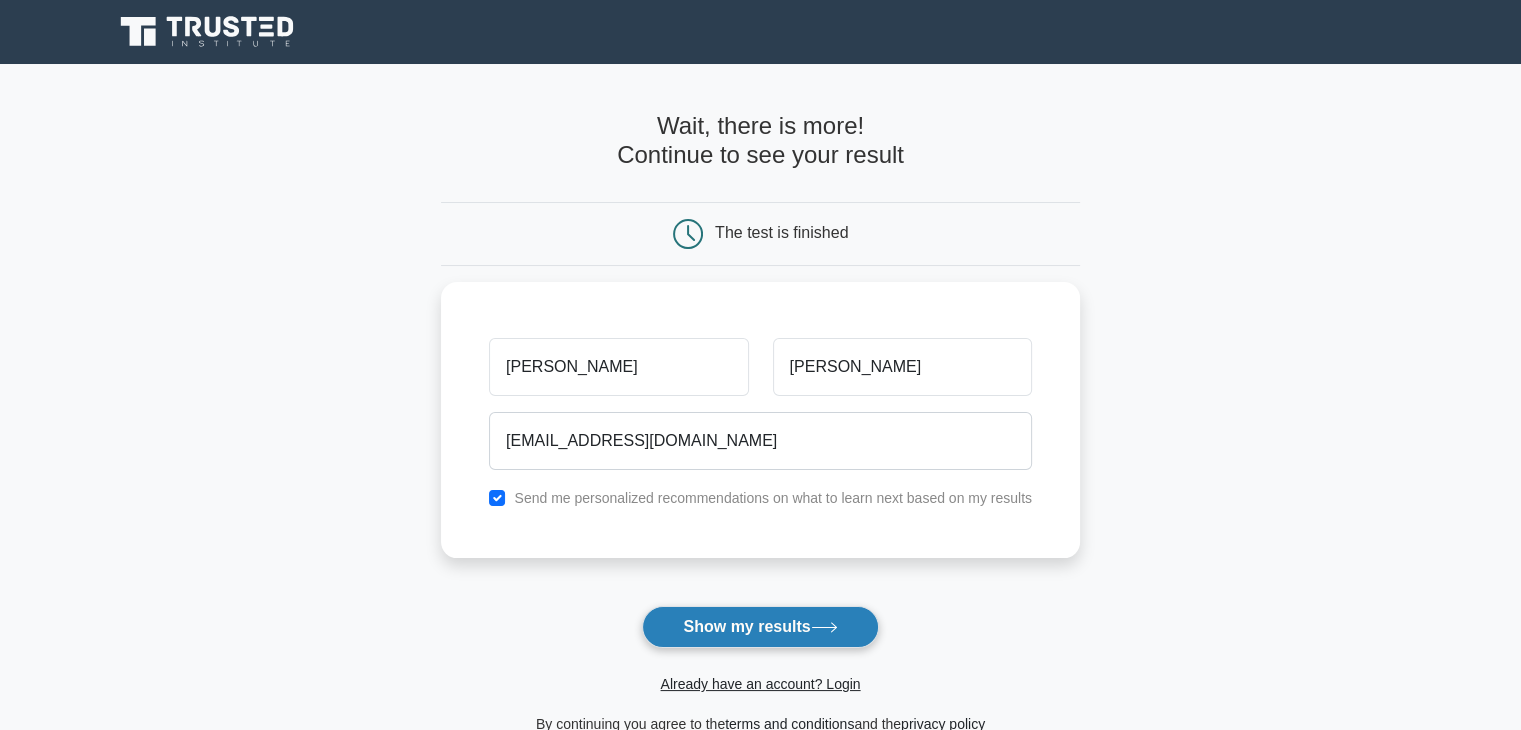 click on "Show my results" at bounding box center [760, 627] 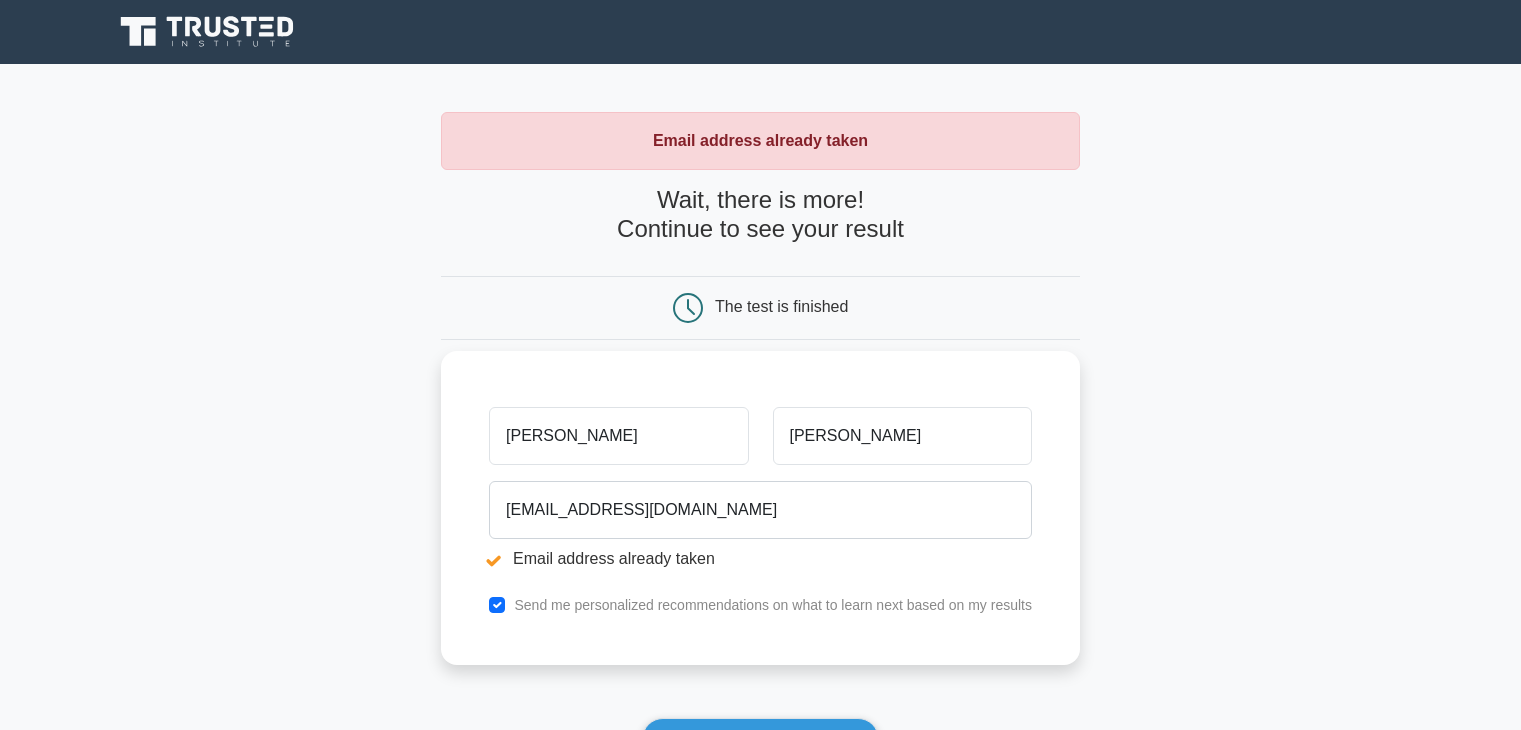 scroll, scrollTop: 0, scrollLeft: 0, axis: both 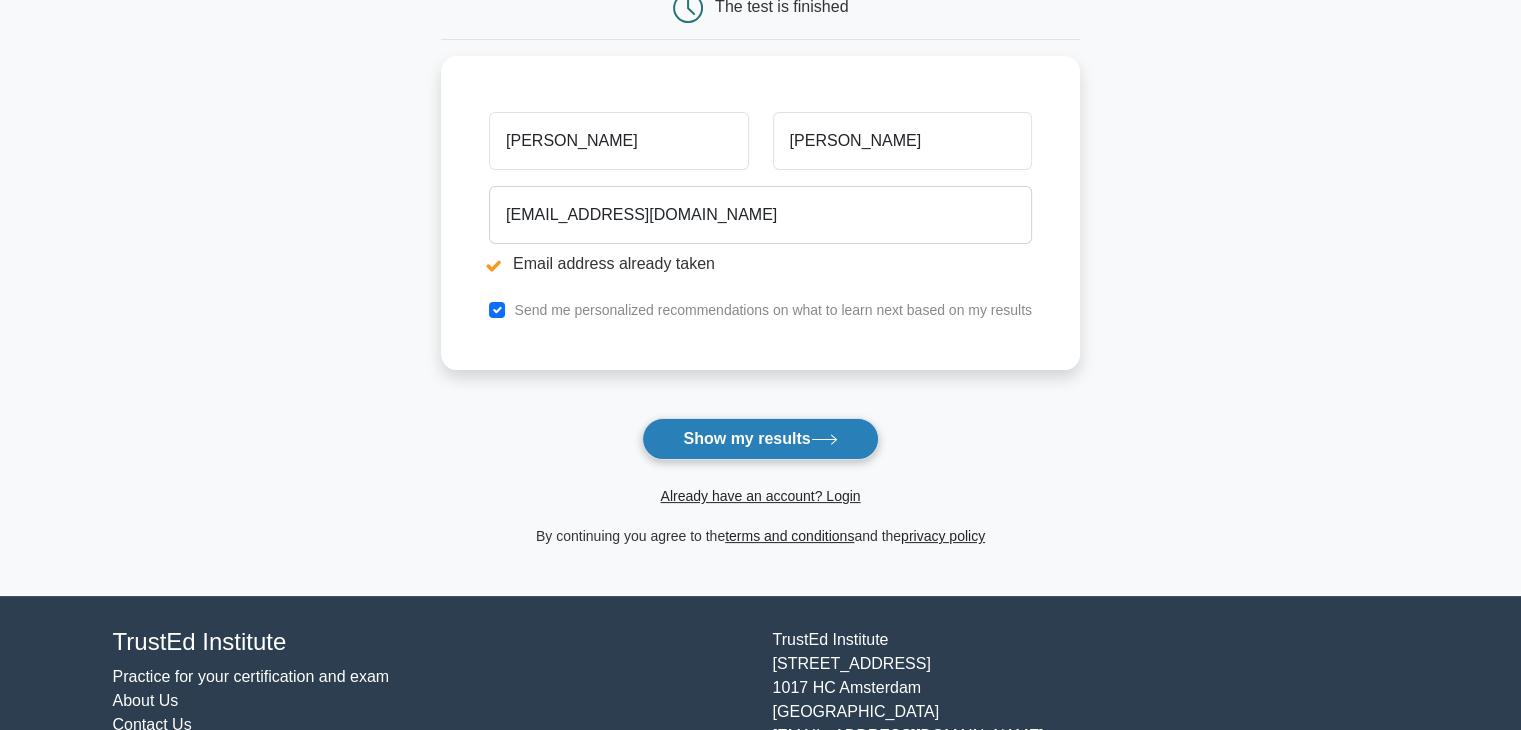 click on "Show my results" at bounding box center [760, 439] 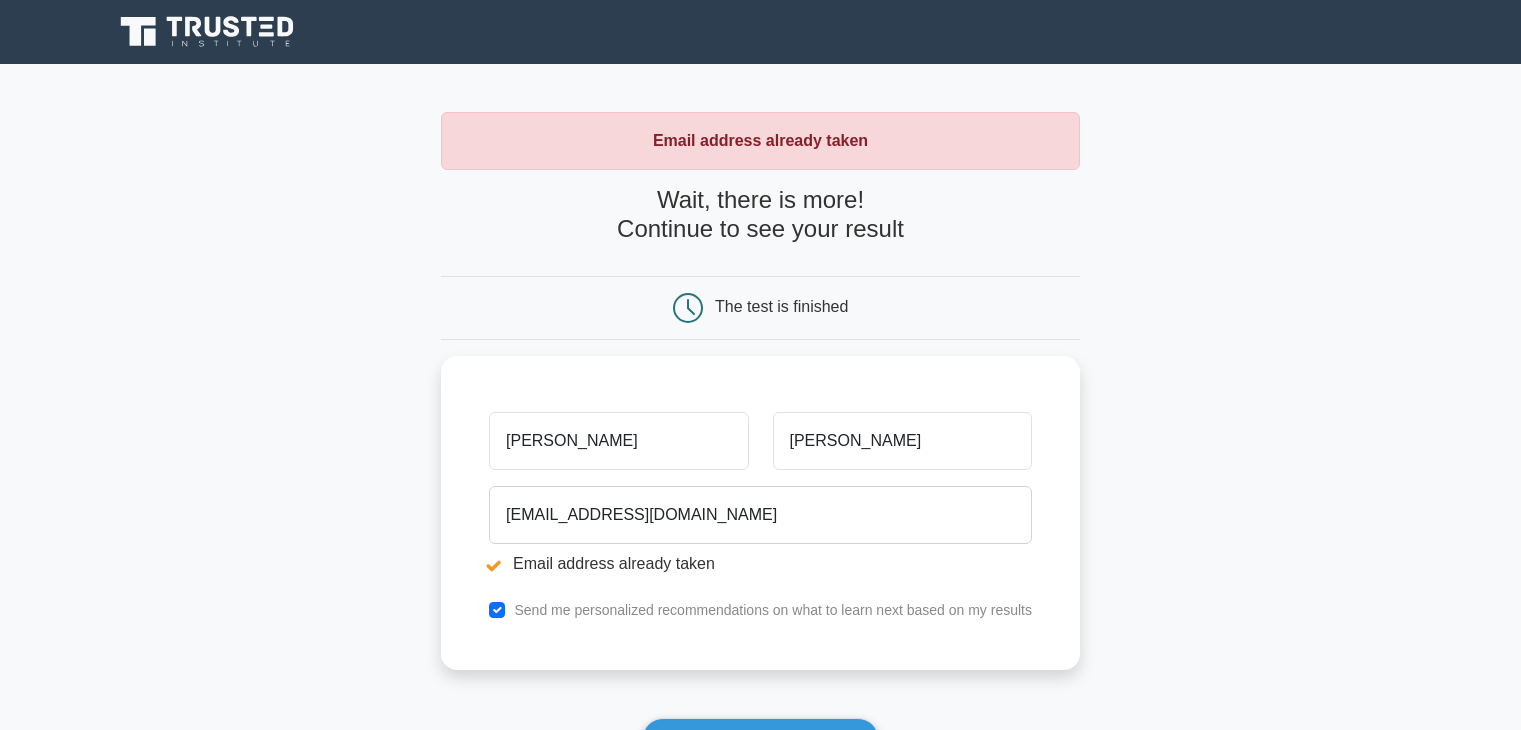scroll, scrollTop: 0, scrollLeft: 0, axis: both 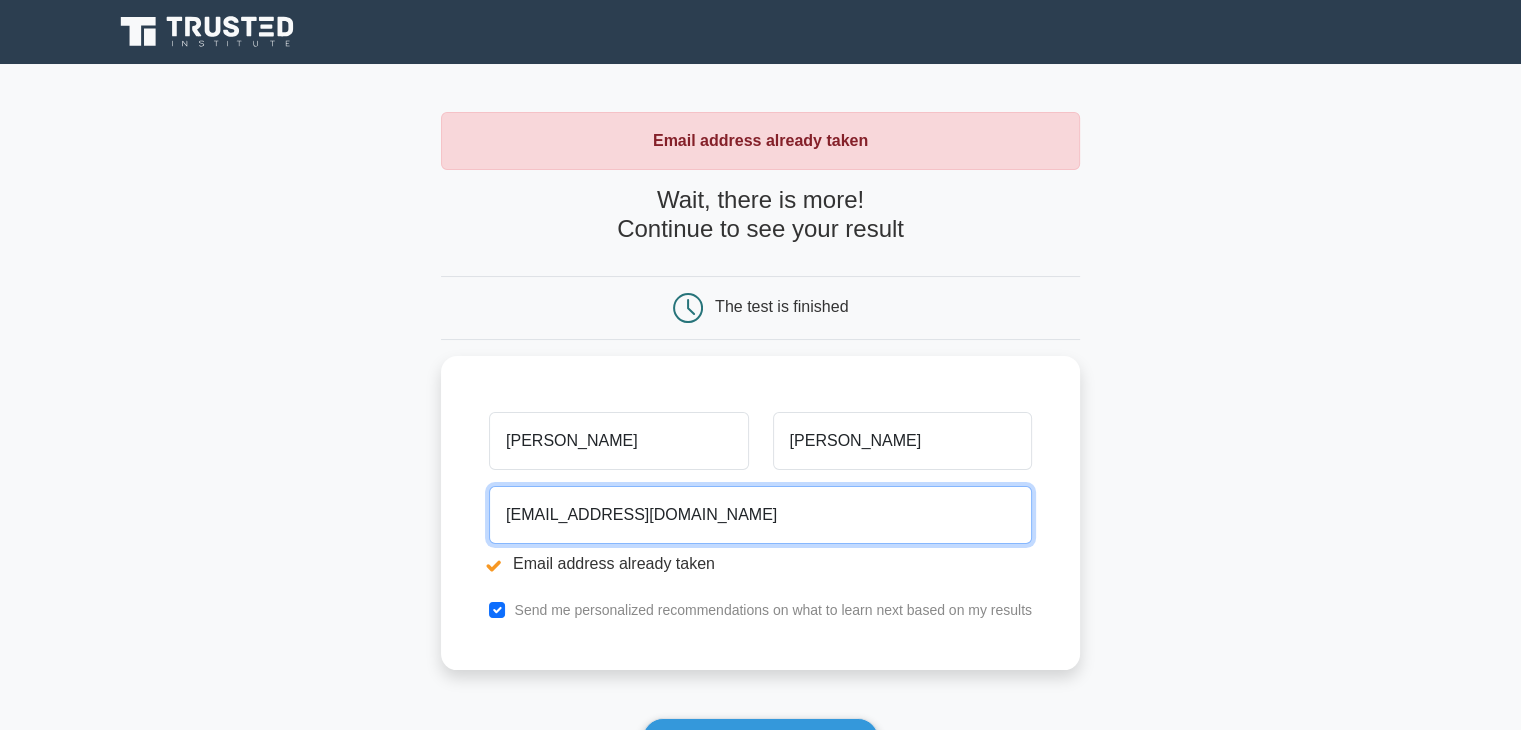 drag, startPoint x: 727, startPoint y: 504, endPoint x: 432, endPoint y: 529, distance: 296.05743 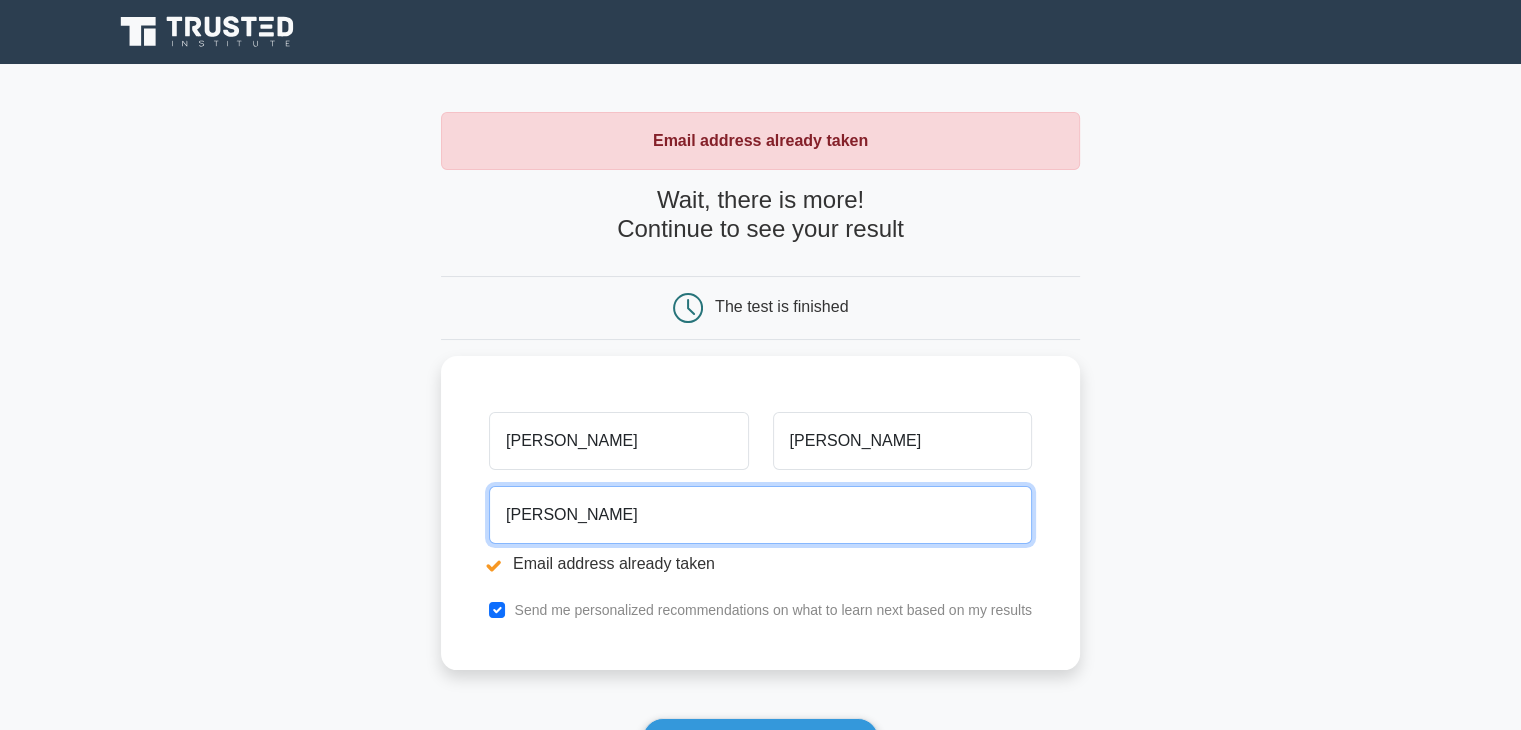 type on "[EMAIL_ADDRESS][DOMAIN_NAME]" 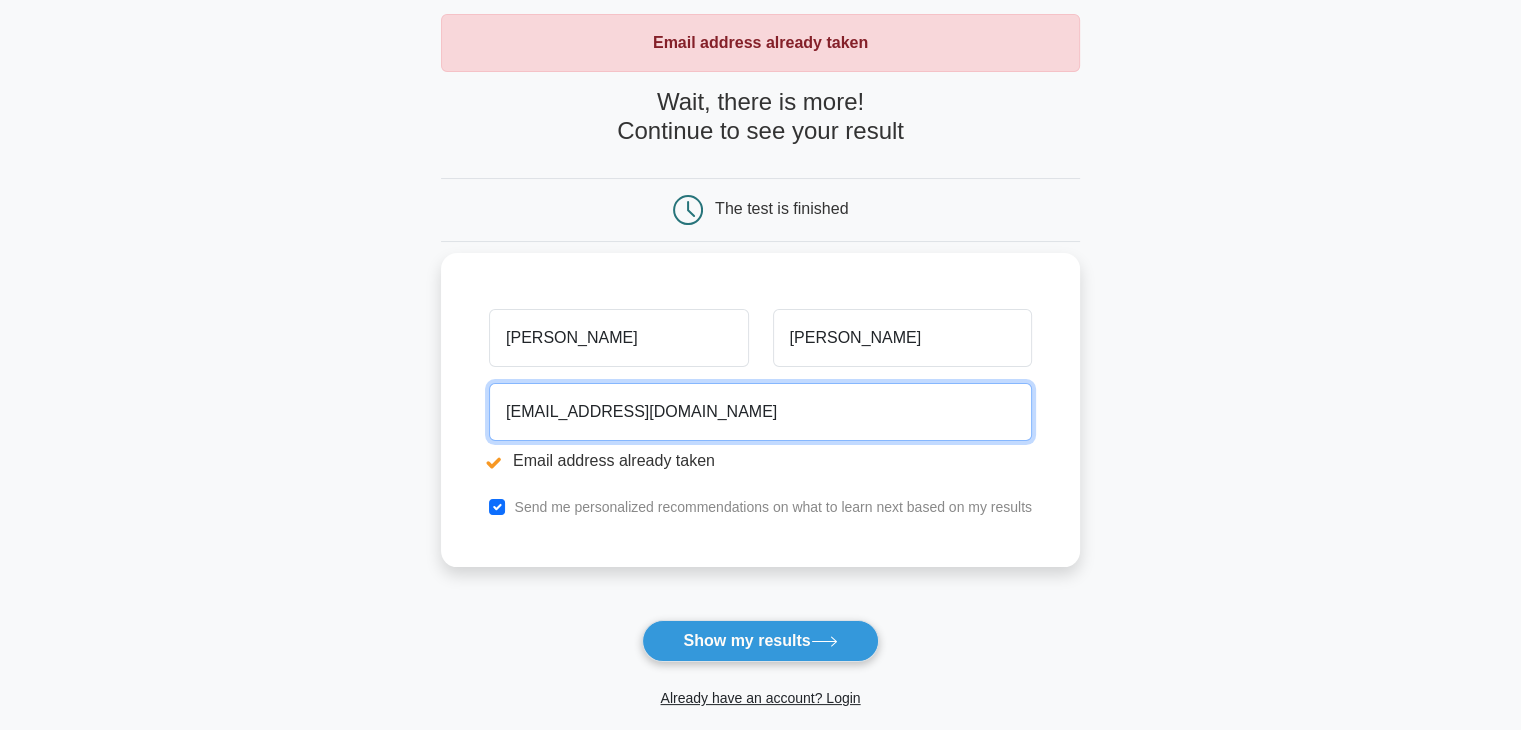 scroll, scrollTop: 99, scrollLeft: 0, axis: vertical 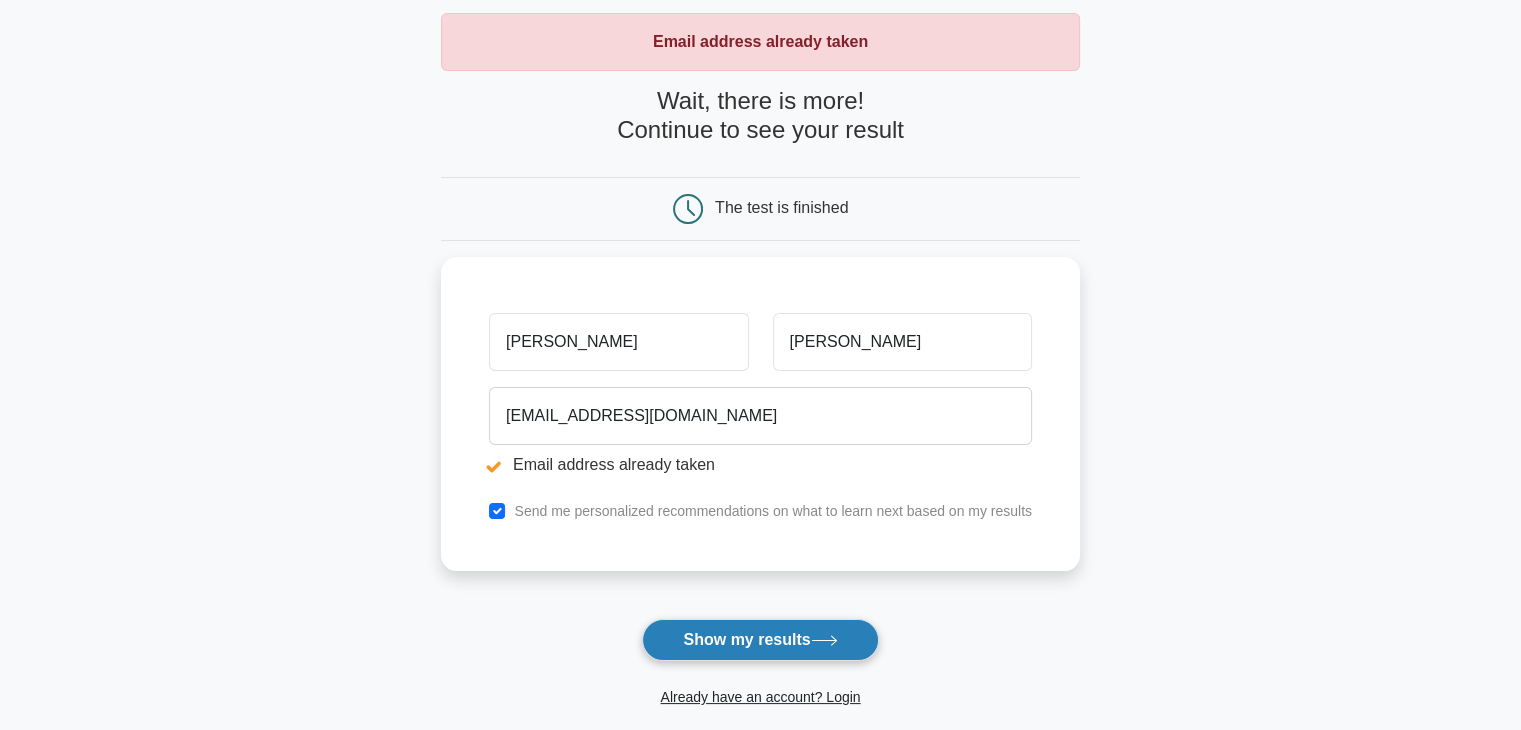 click on "Show my results" at bounding box center [760, 640] 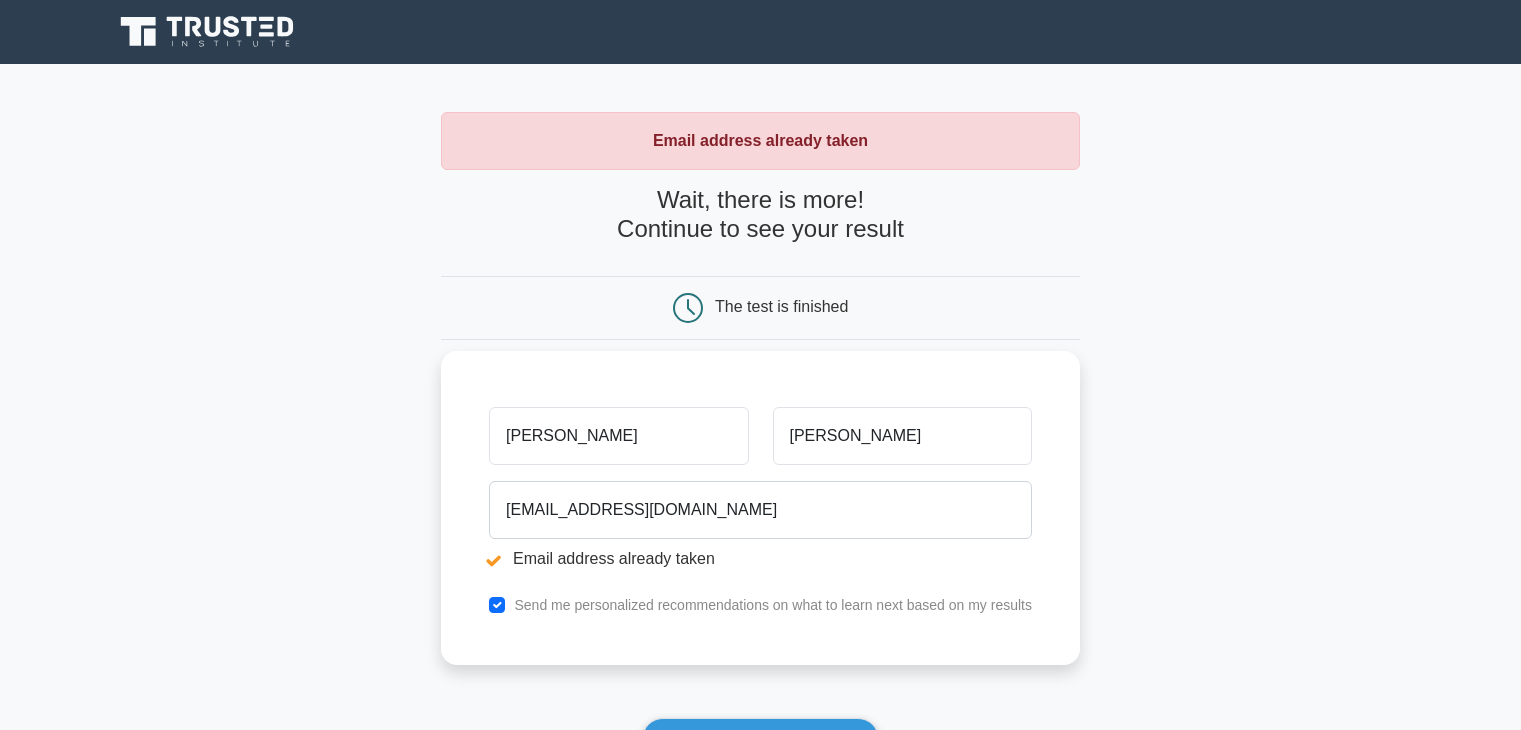 scroll, scrollTop: 0, scrollLeft: 0, axis: both 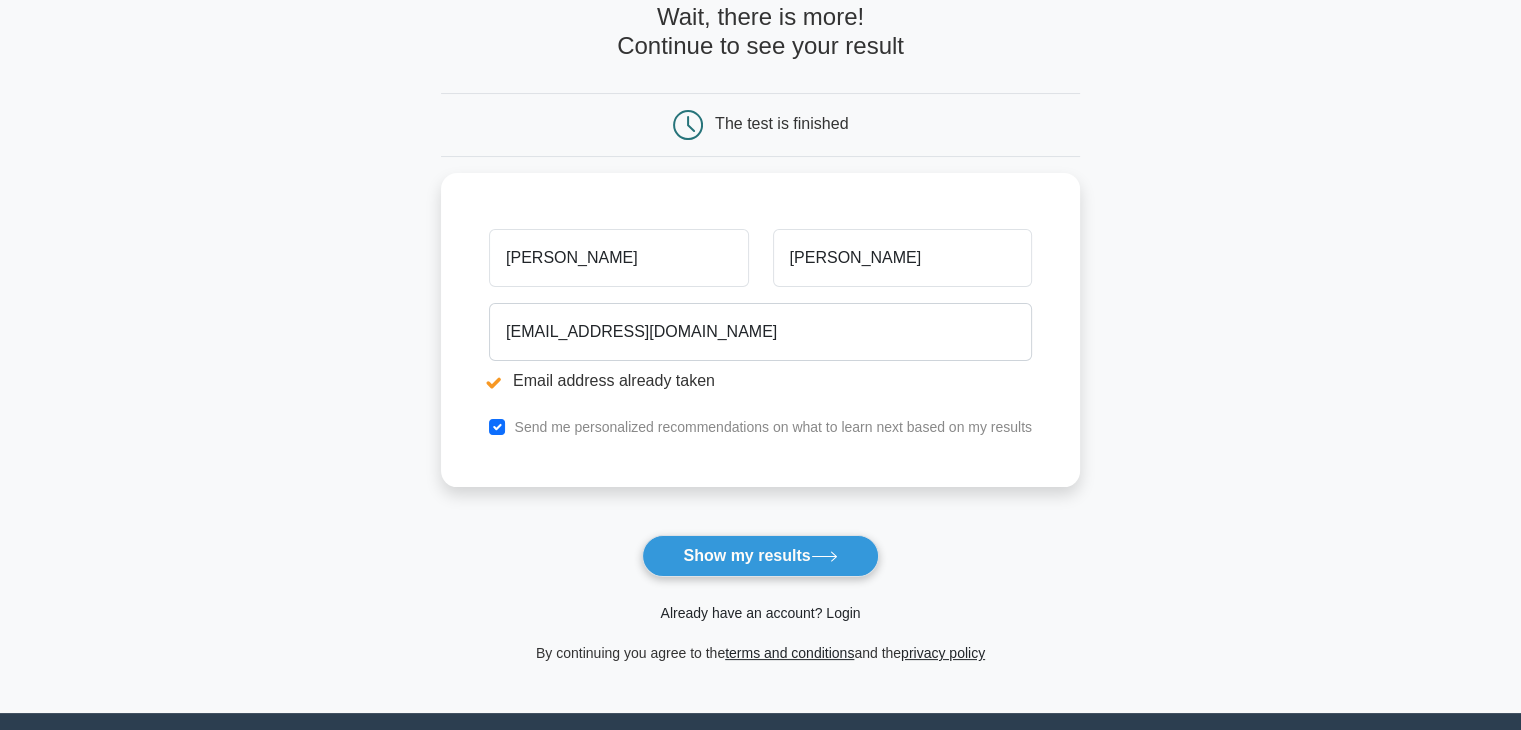 click on "Already have an account? Login" at bounding box center [760, 613] 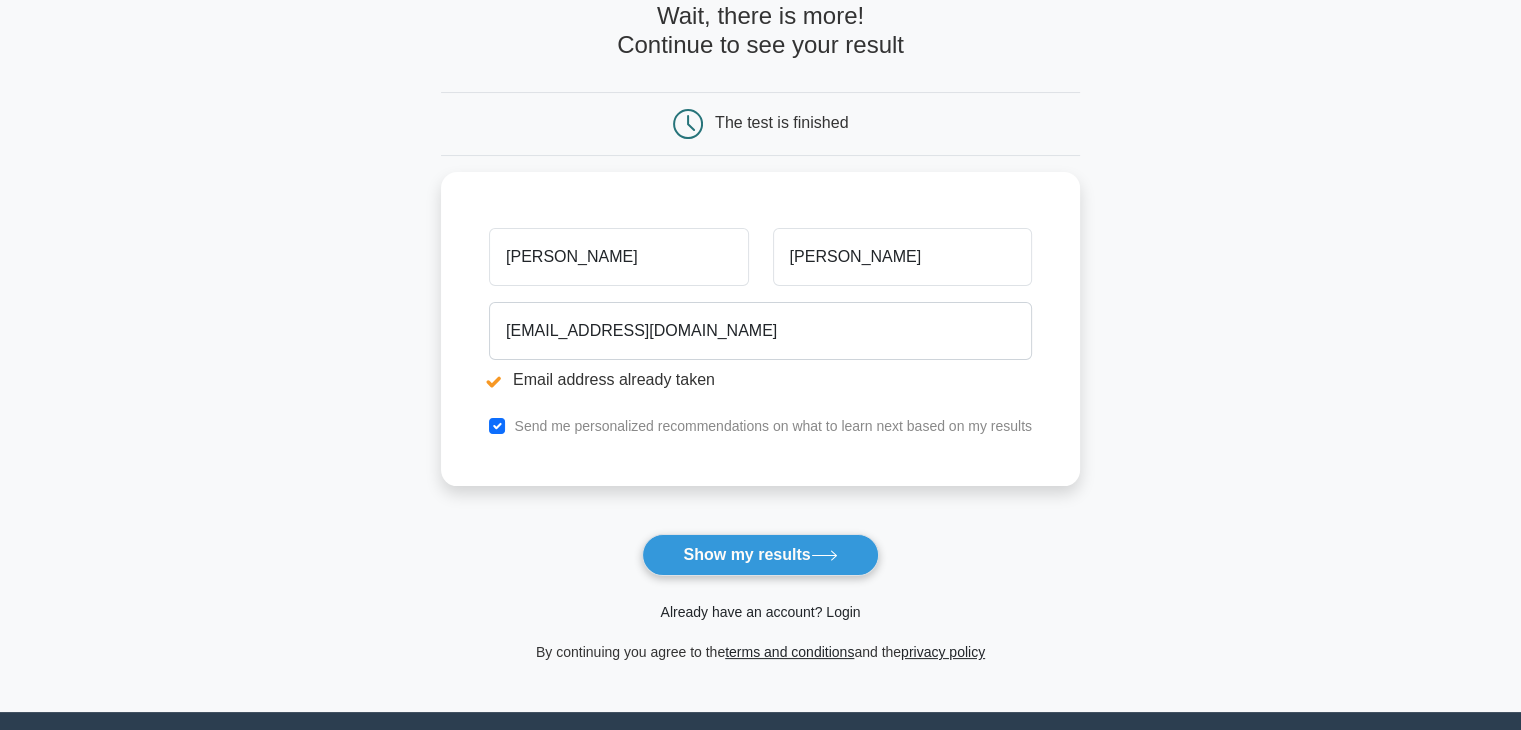 scroll, scrollTop: 185, scrollLeft: 0, axis: vertical 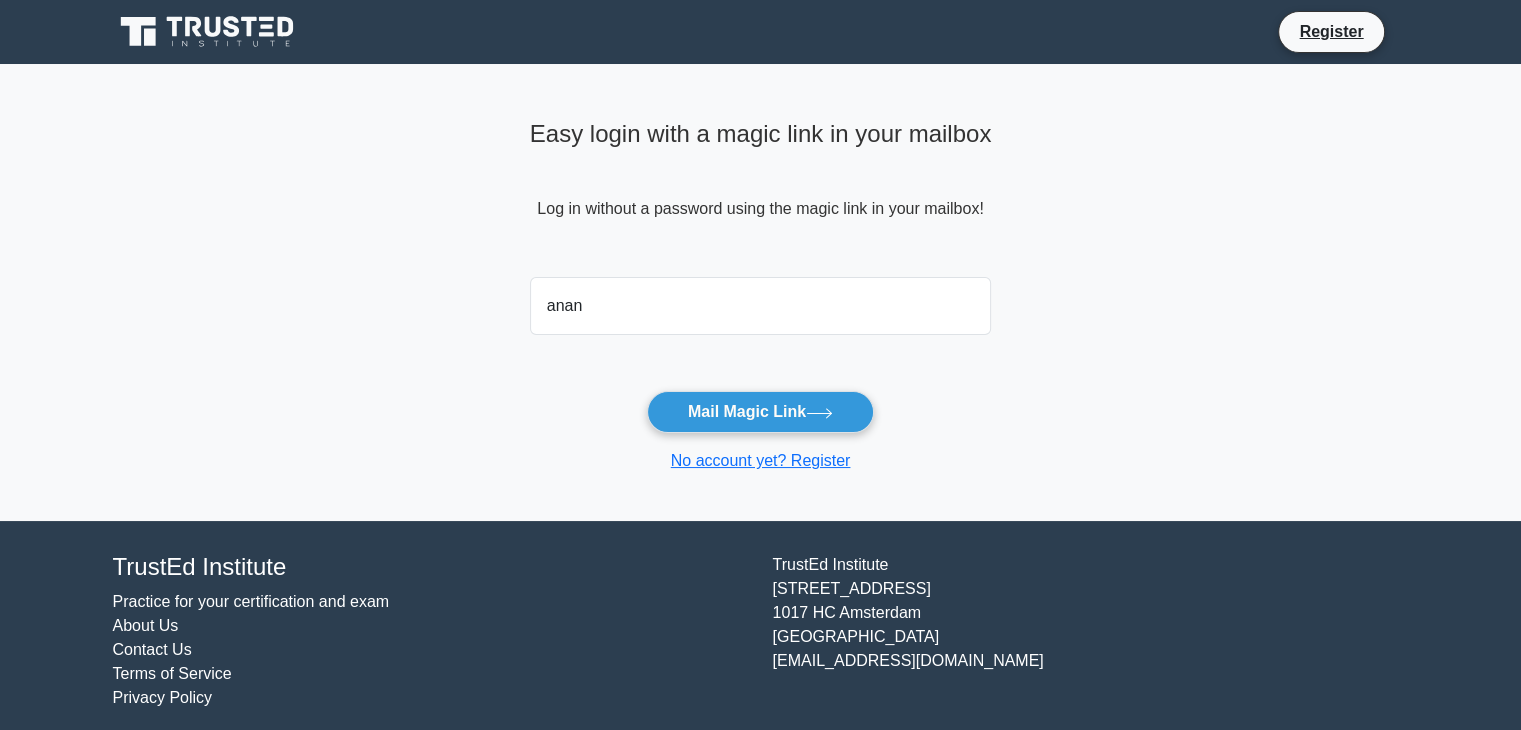 type on "anandvaghela86@gmail.com" 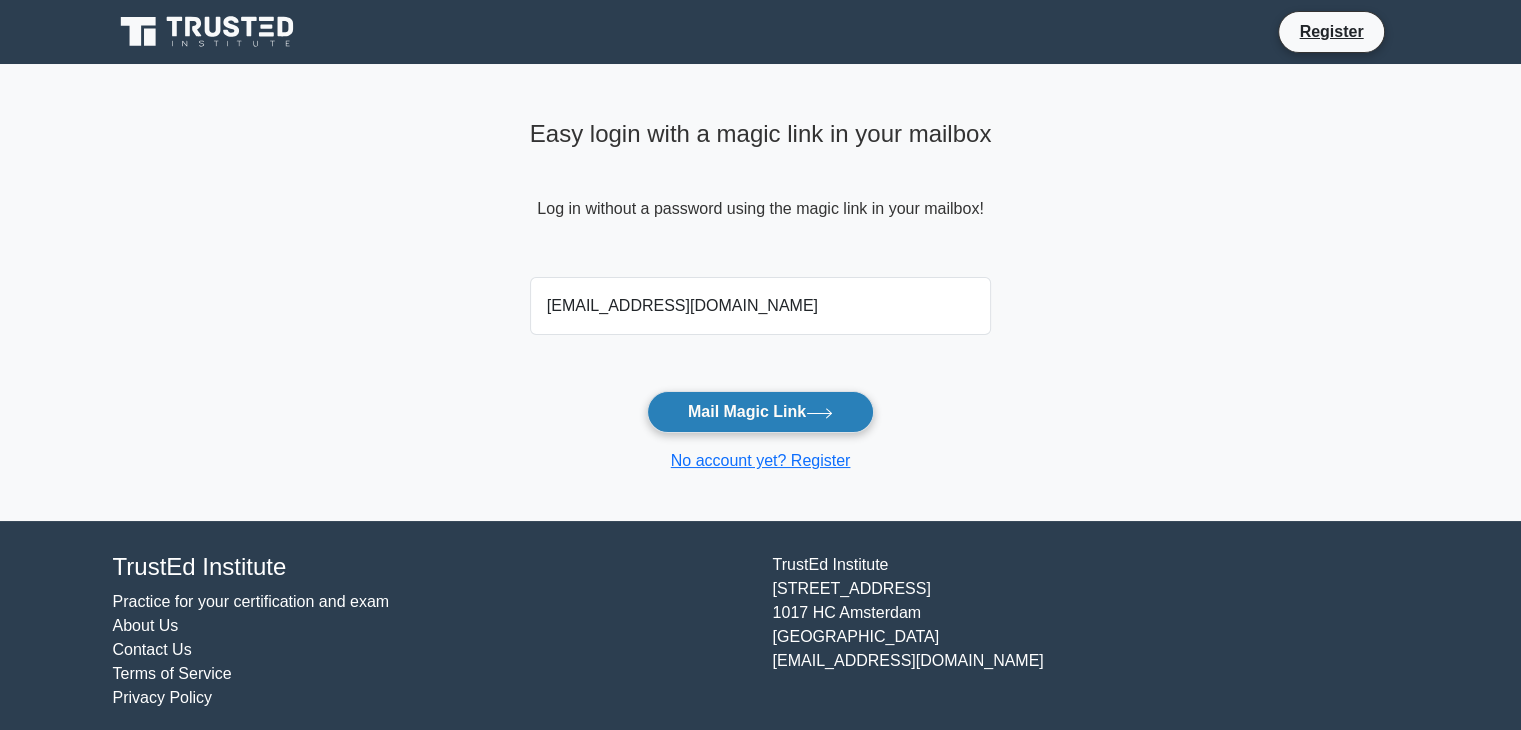 click on "Mail Magic Link" at bounding box center (760, 412) 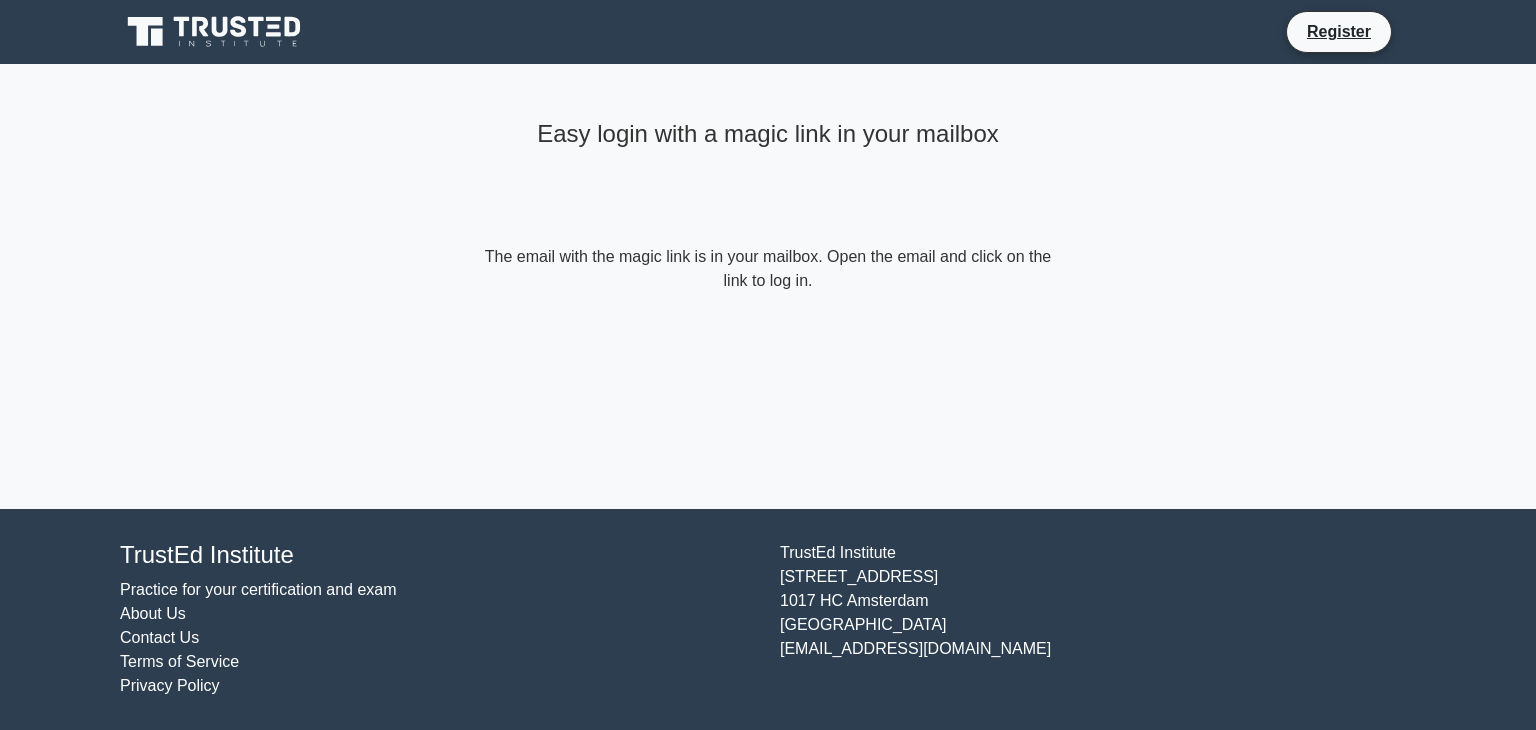 scroll, scrollTop: 0, scrollLeft: 0, axis: both 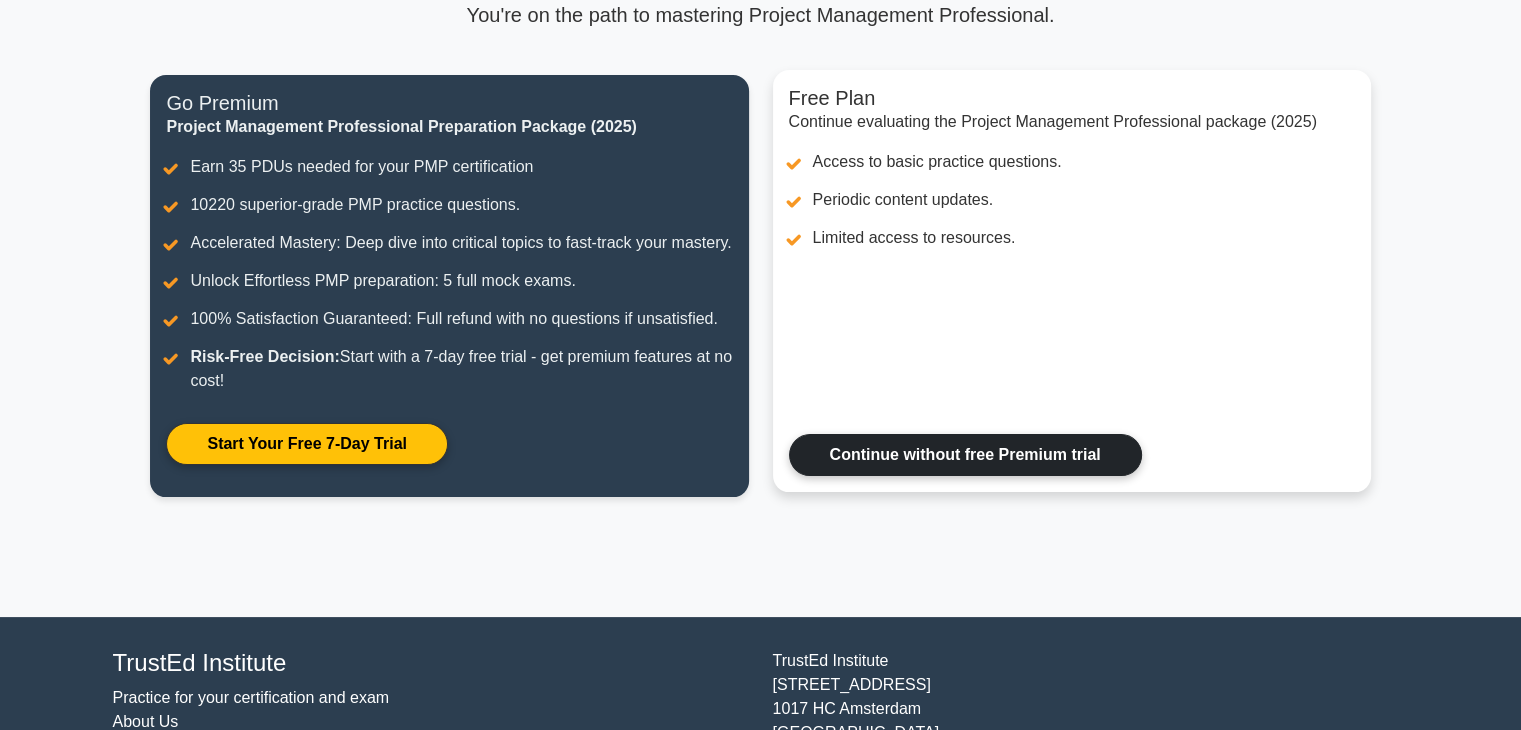 click on "Continue without free Premium trial" at bounding box center (965, 455) 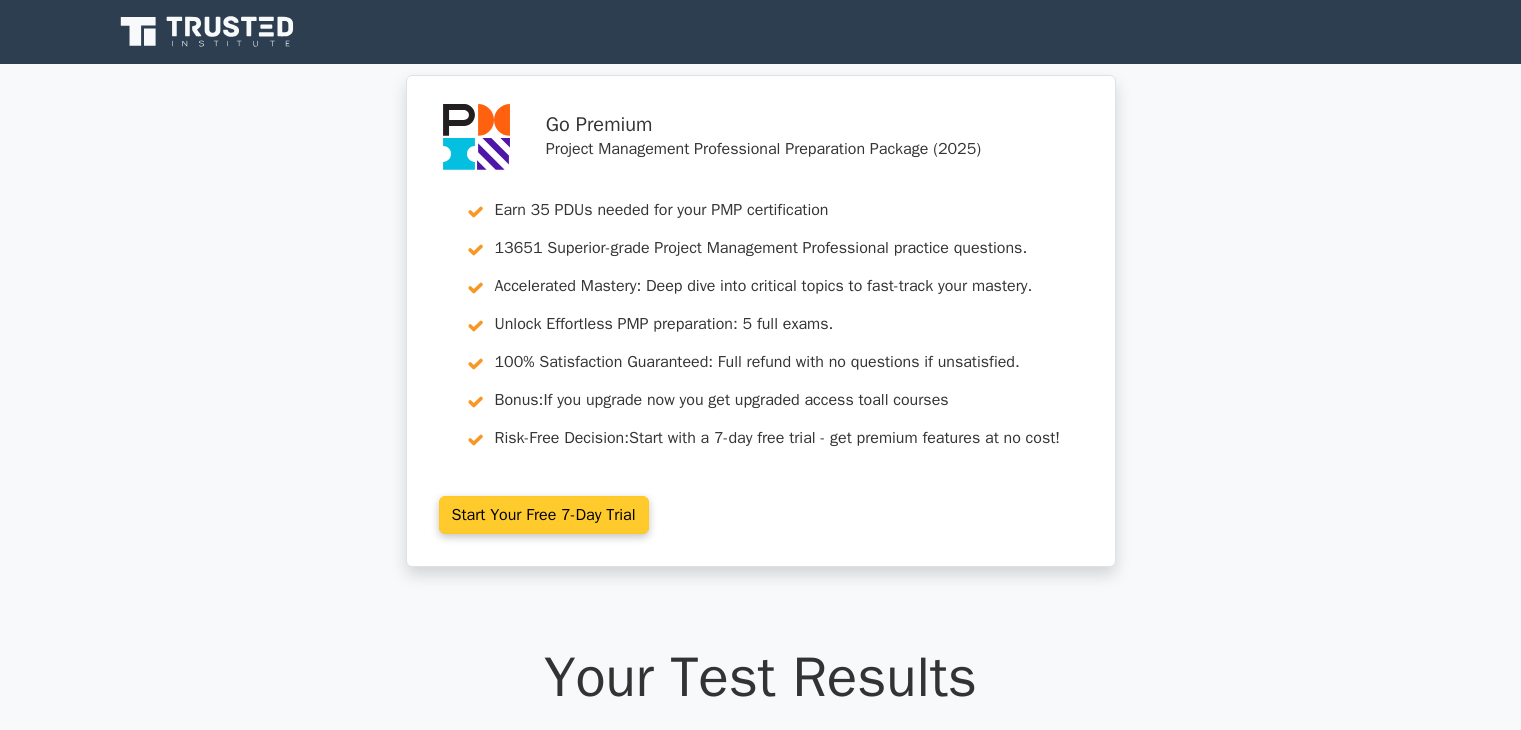 scroll, scrollTop: 0, scrollLeft: 0, axis: both 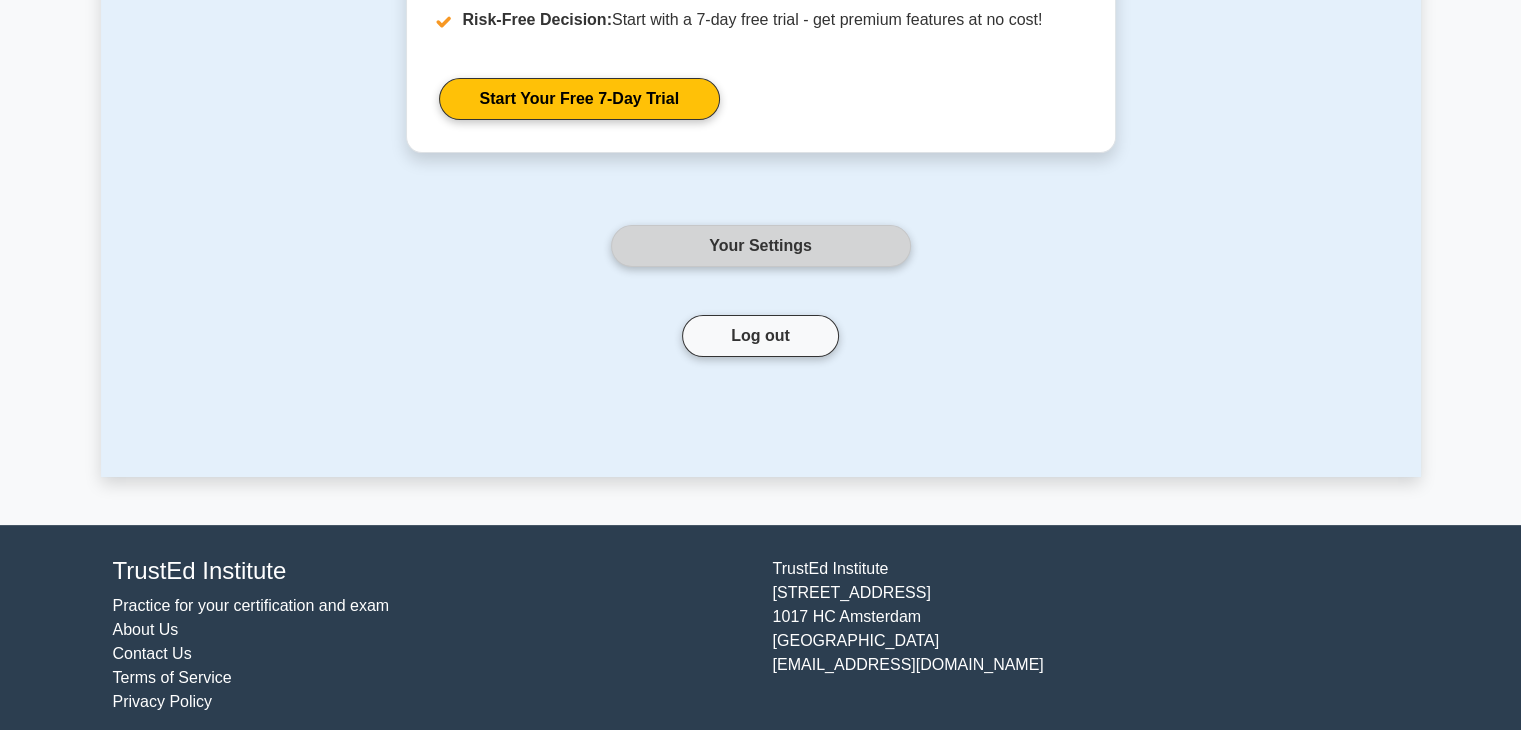 click on "Your Settings" at bounding box center (761, 246) 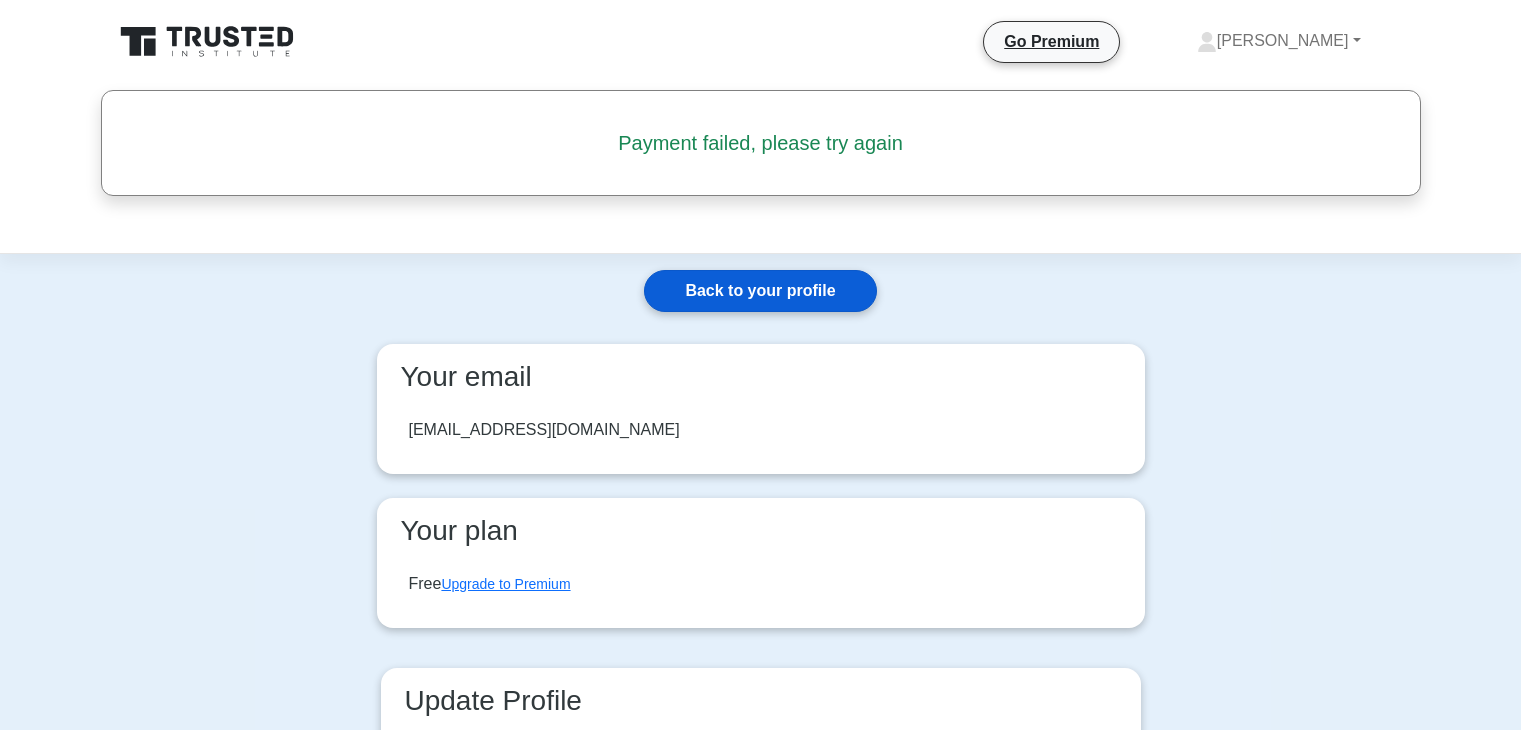scroll, scrollTop: 0, scrollLeft: 0, axis: both 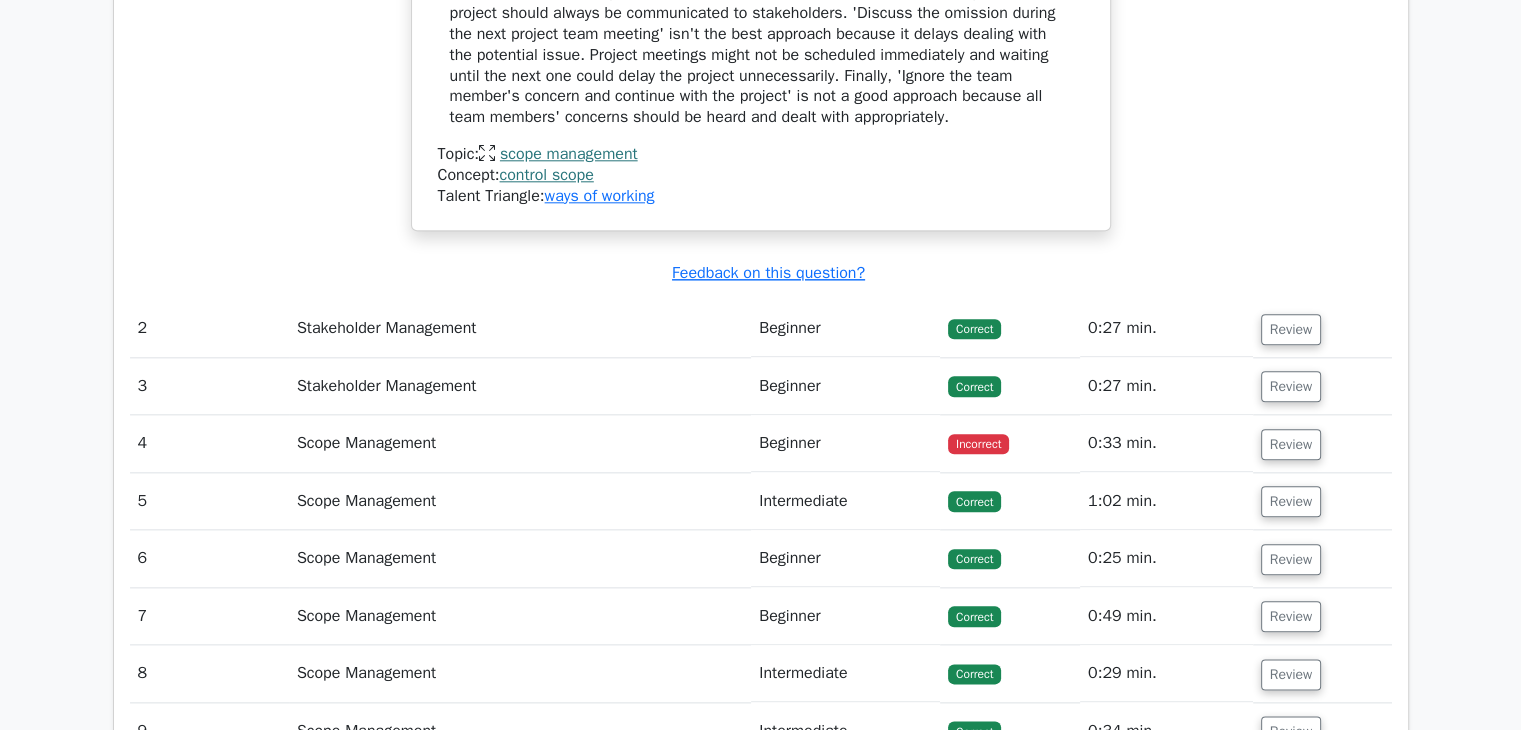 click on "Scope Management" at bounding box center [520, 443] 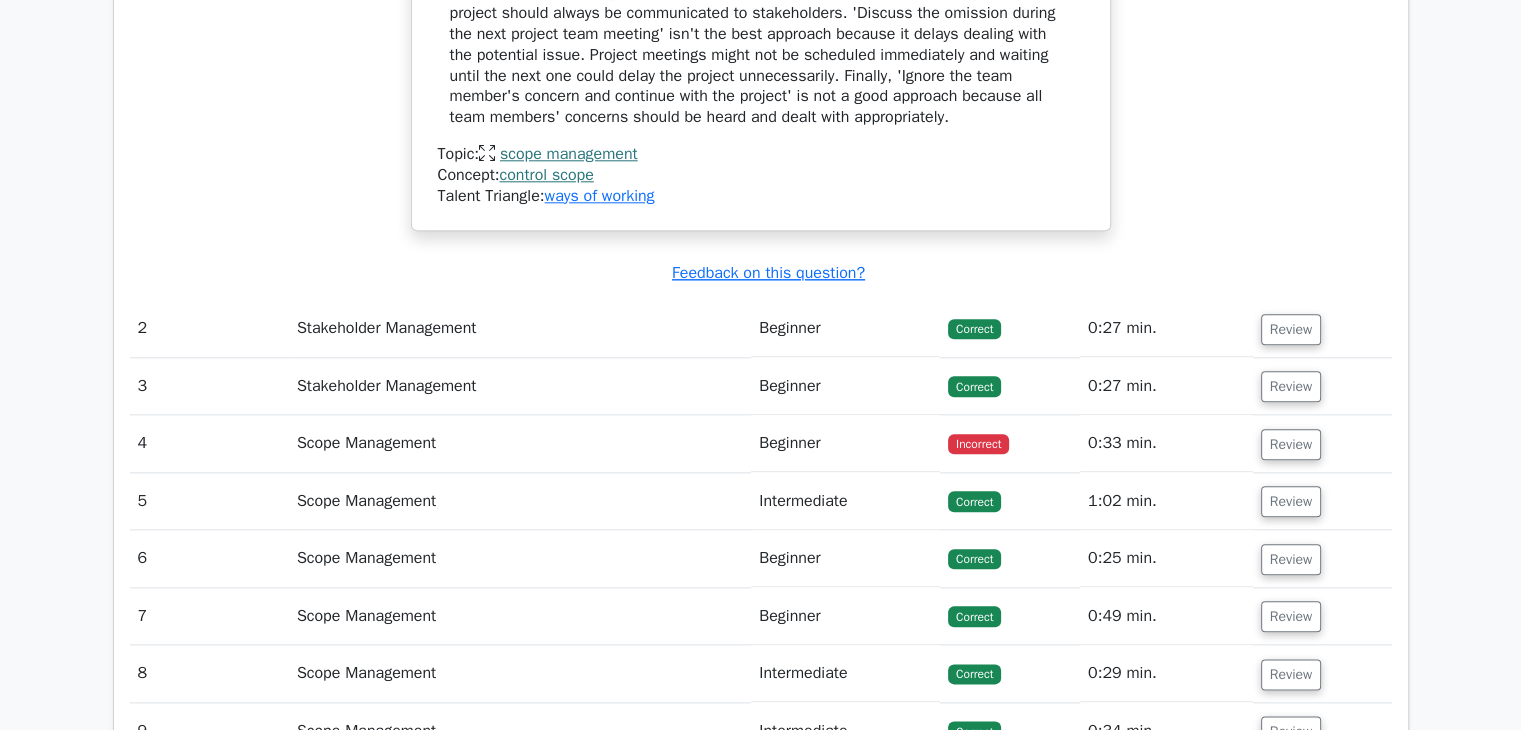 click on "Review" at bounding box center [1322, 443] 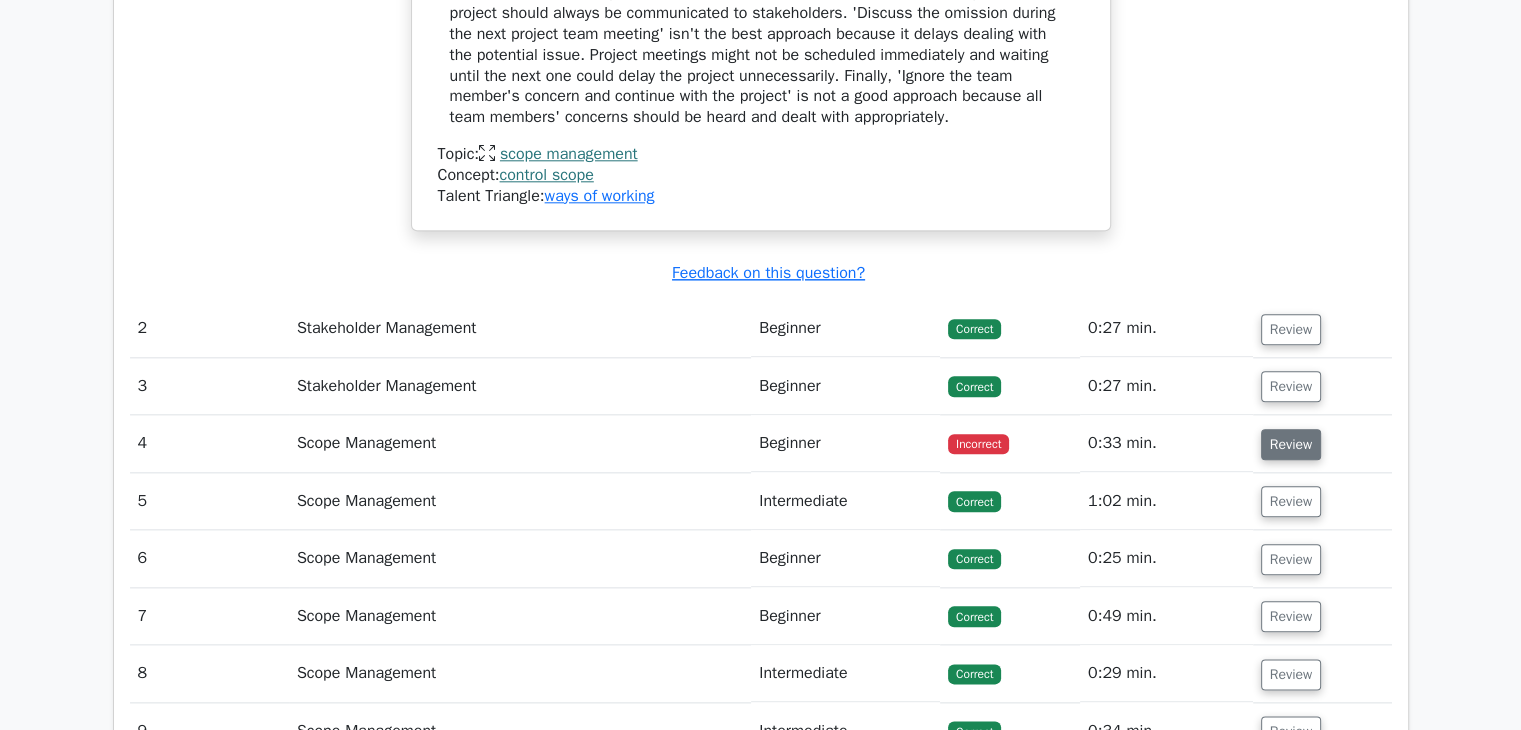 click on "Review" at bounding box center [1291, 444] 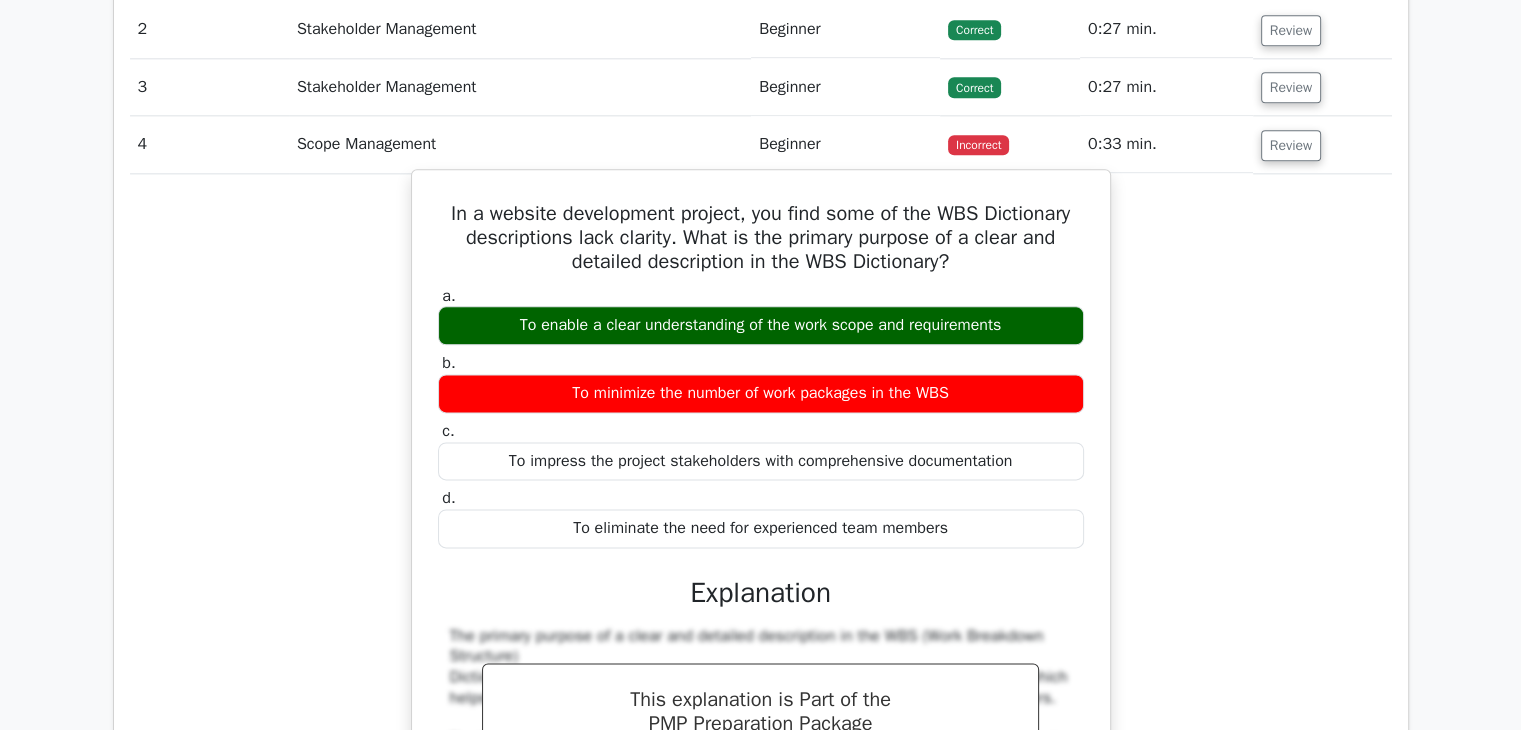 scroll, scrollTop: 2495, scrollLeft: 0, axis: vertical 